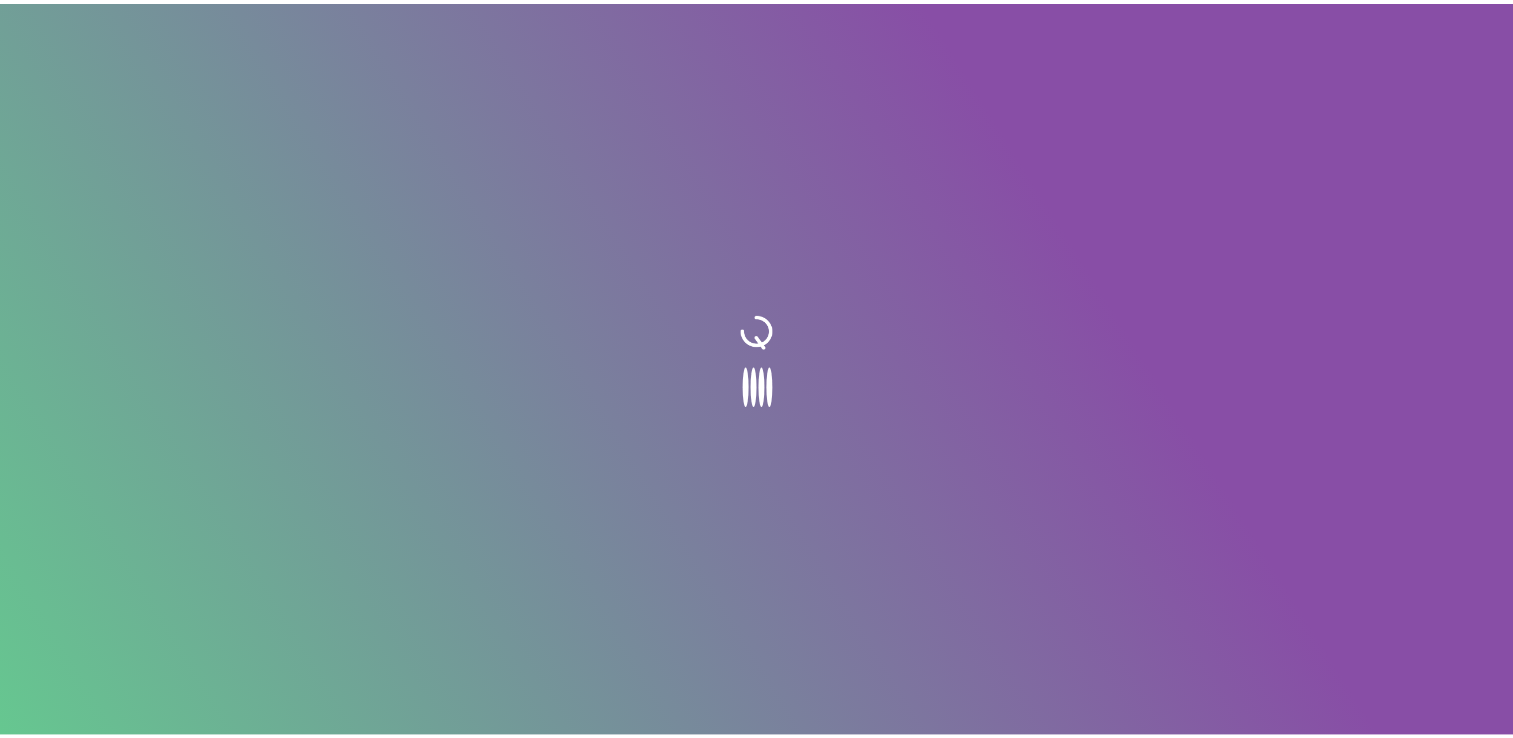 scroll, scrollTop: 0, scrollLeft: 0, axis: both 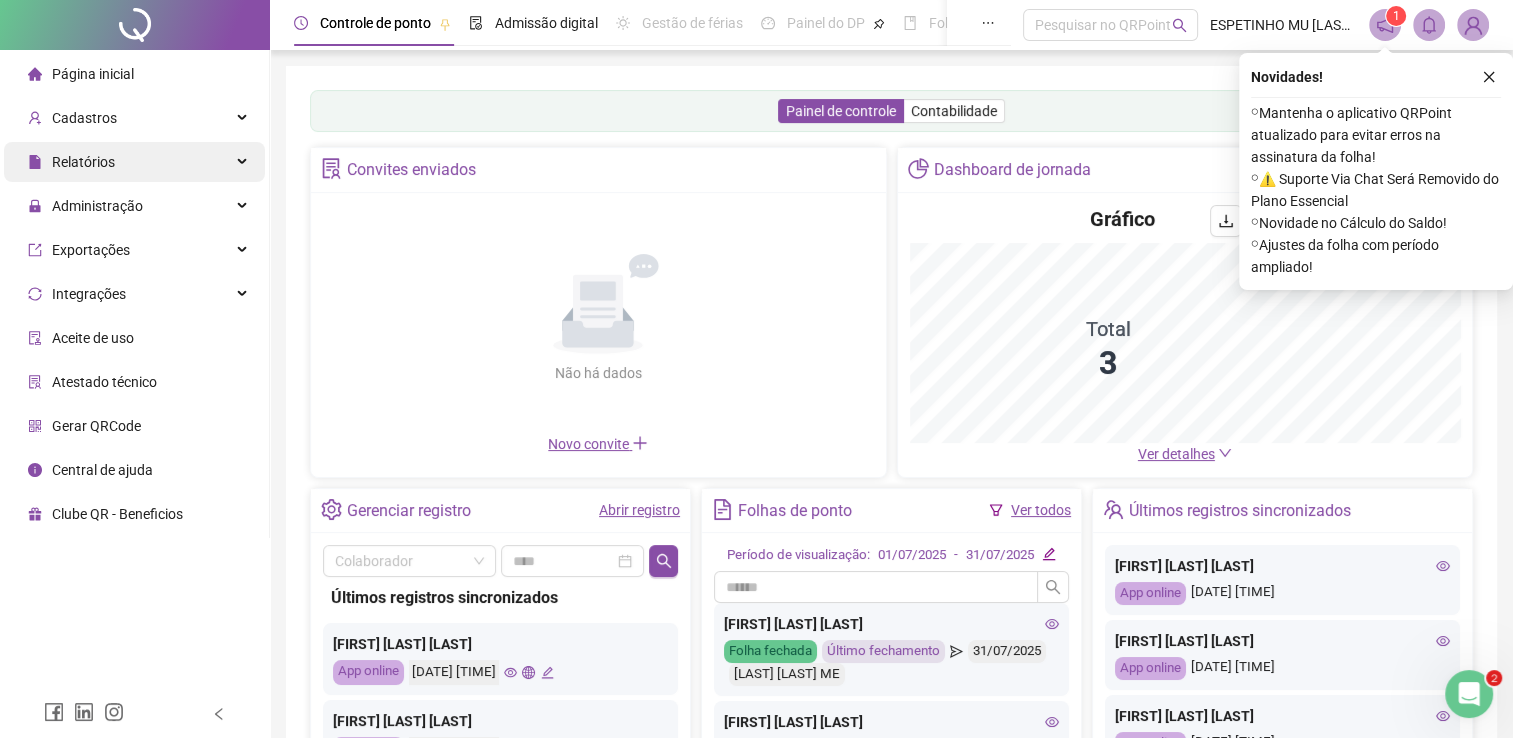 click on "Relatórios" at bounding box center (134, 162) 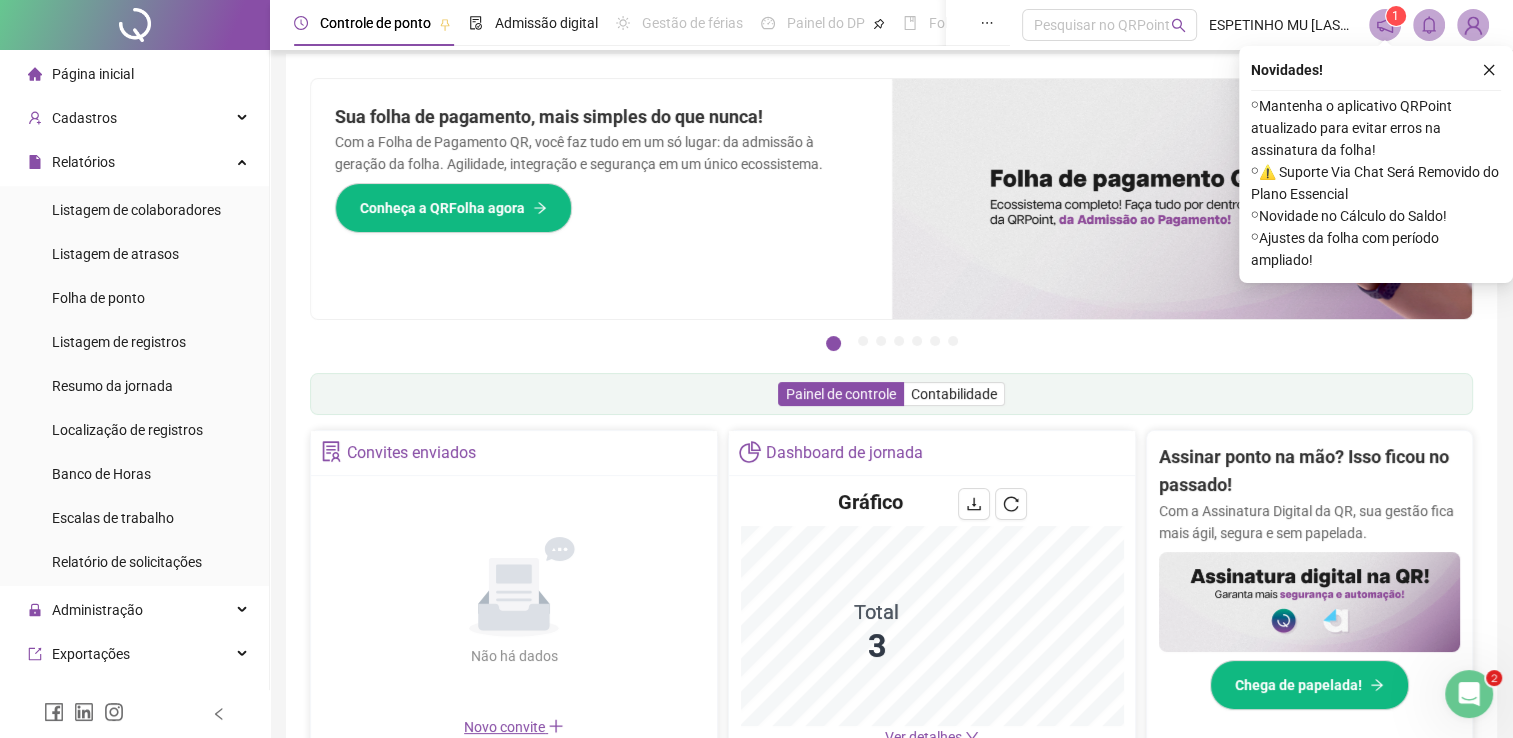 scroll, scrollTop: 0, scrollLeft: 0, axis: both 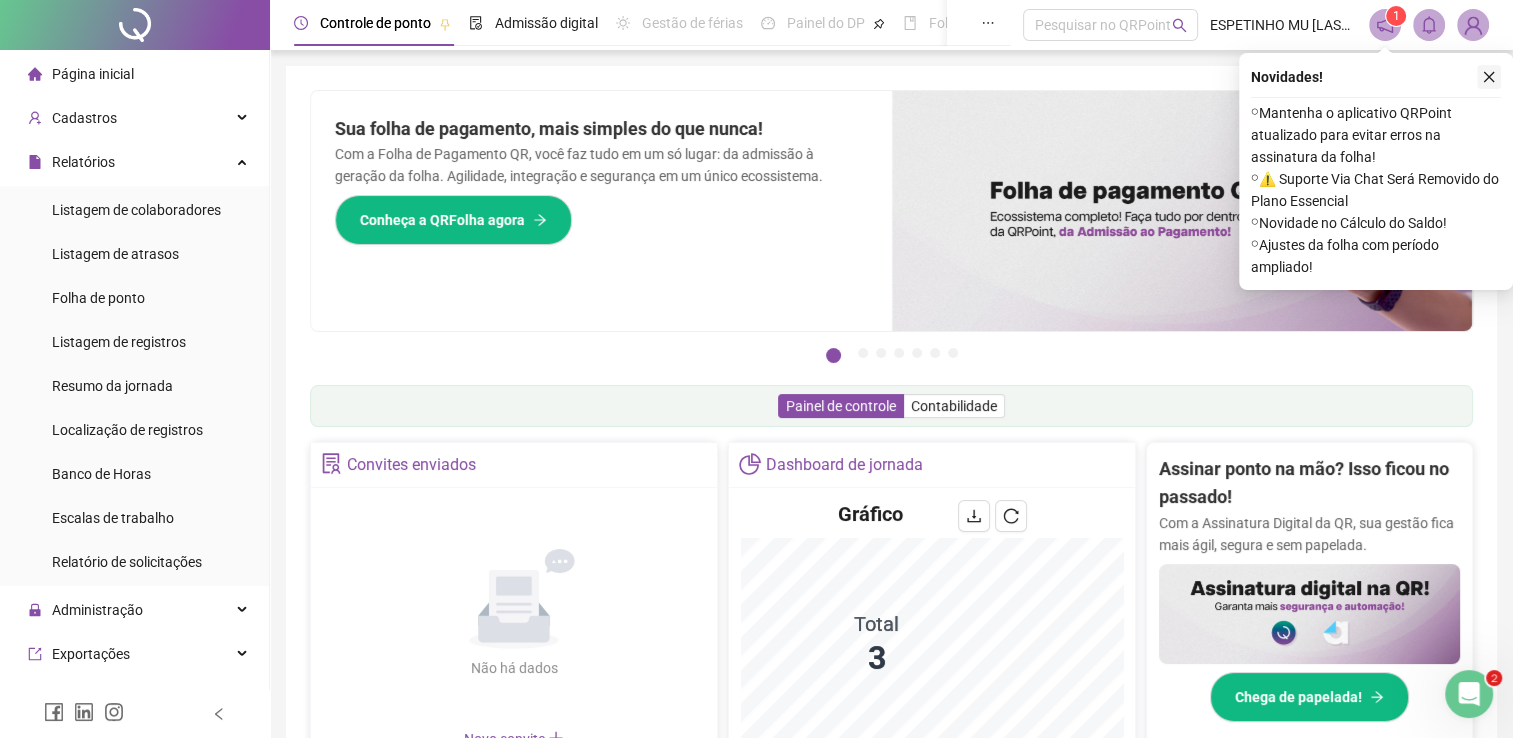 click 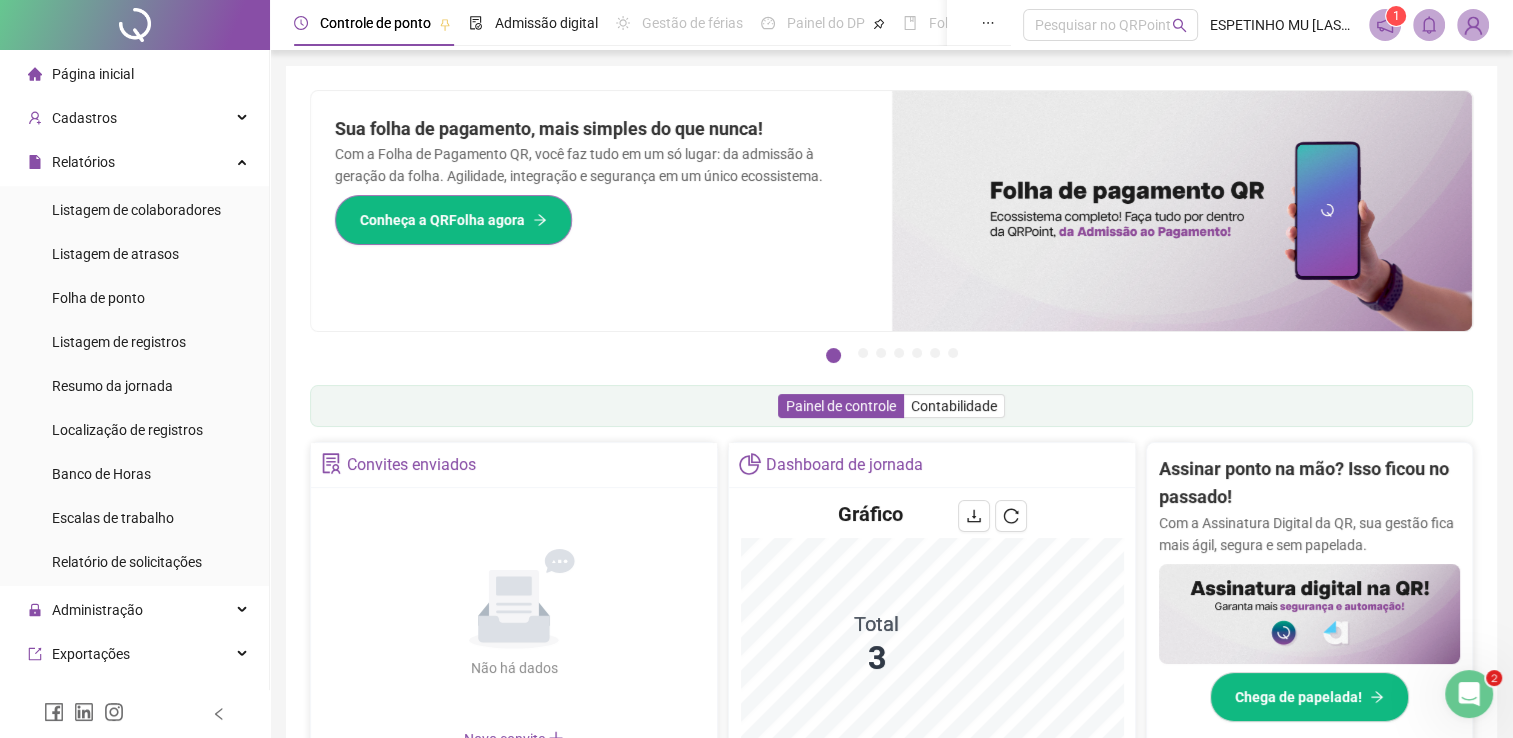 click on "Conheça a QRFolha agora" at bounding box center (442, 220) 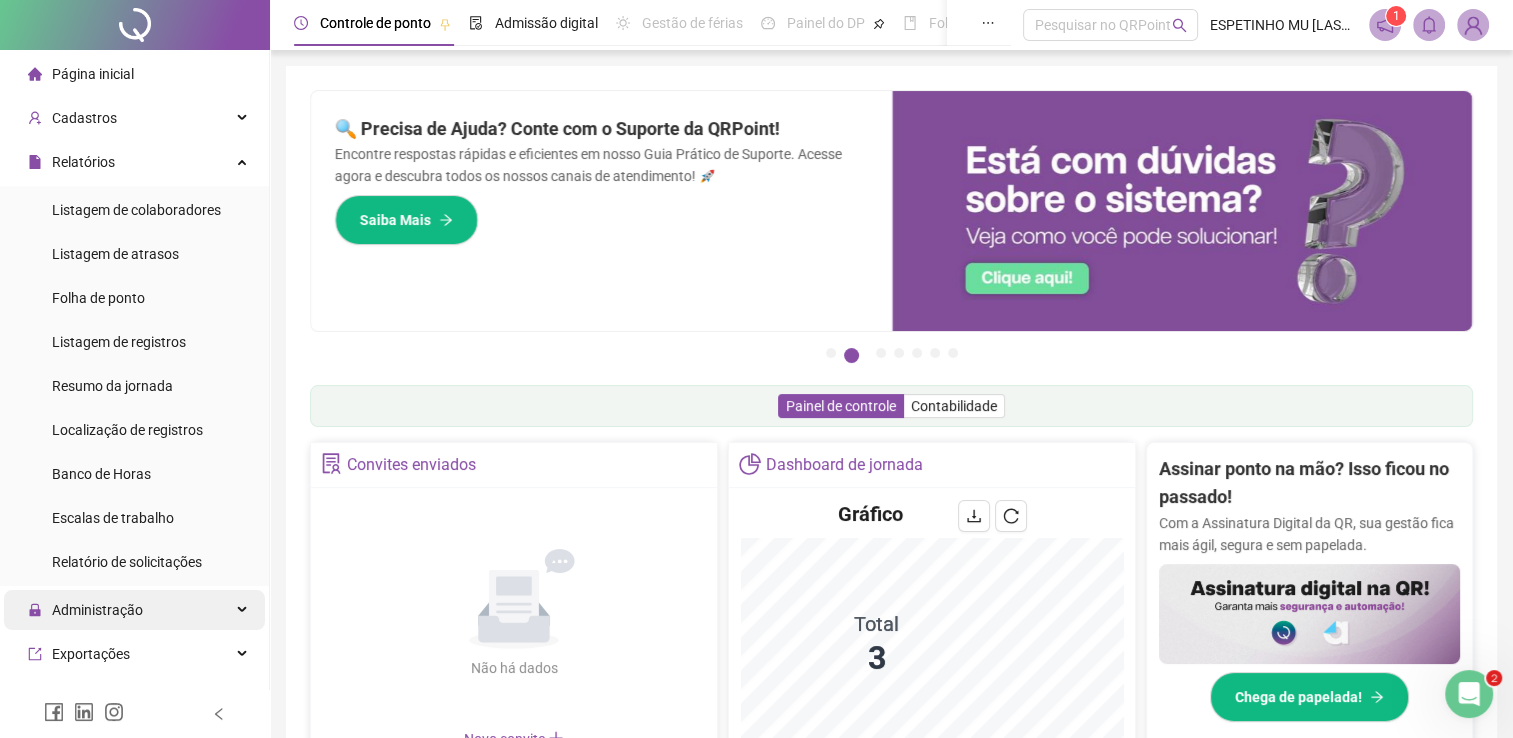 click on "Administração" at bounding box center [134, 610] 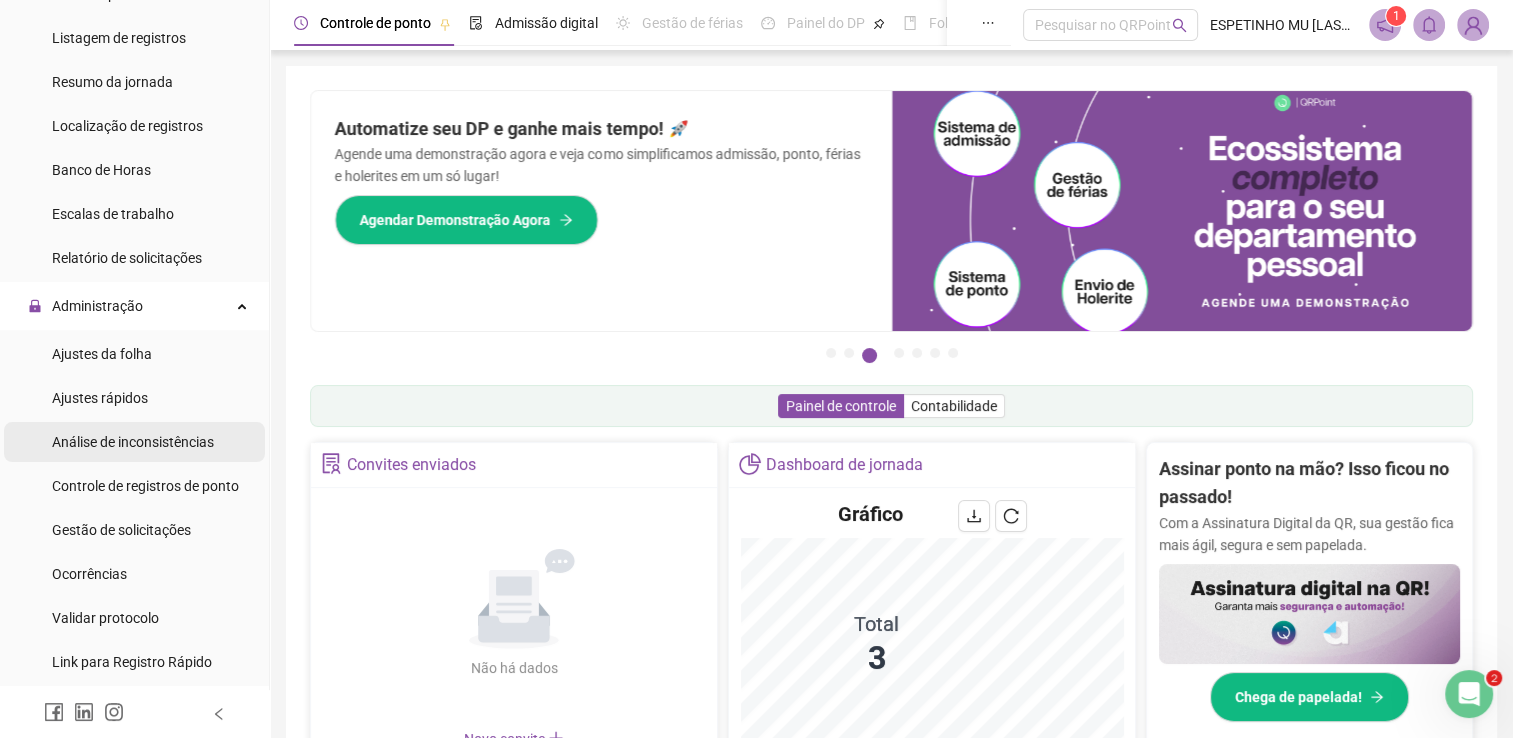 scroll, scrollTop: 300, scrollLeft: 0, axis: vertical 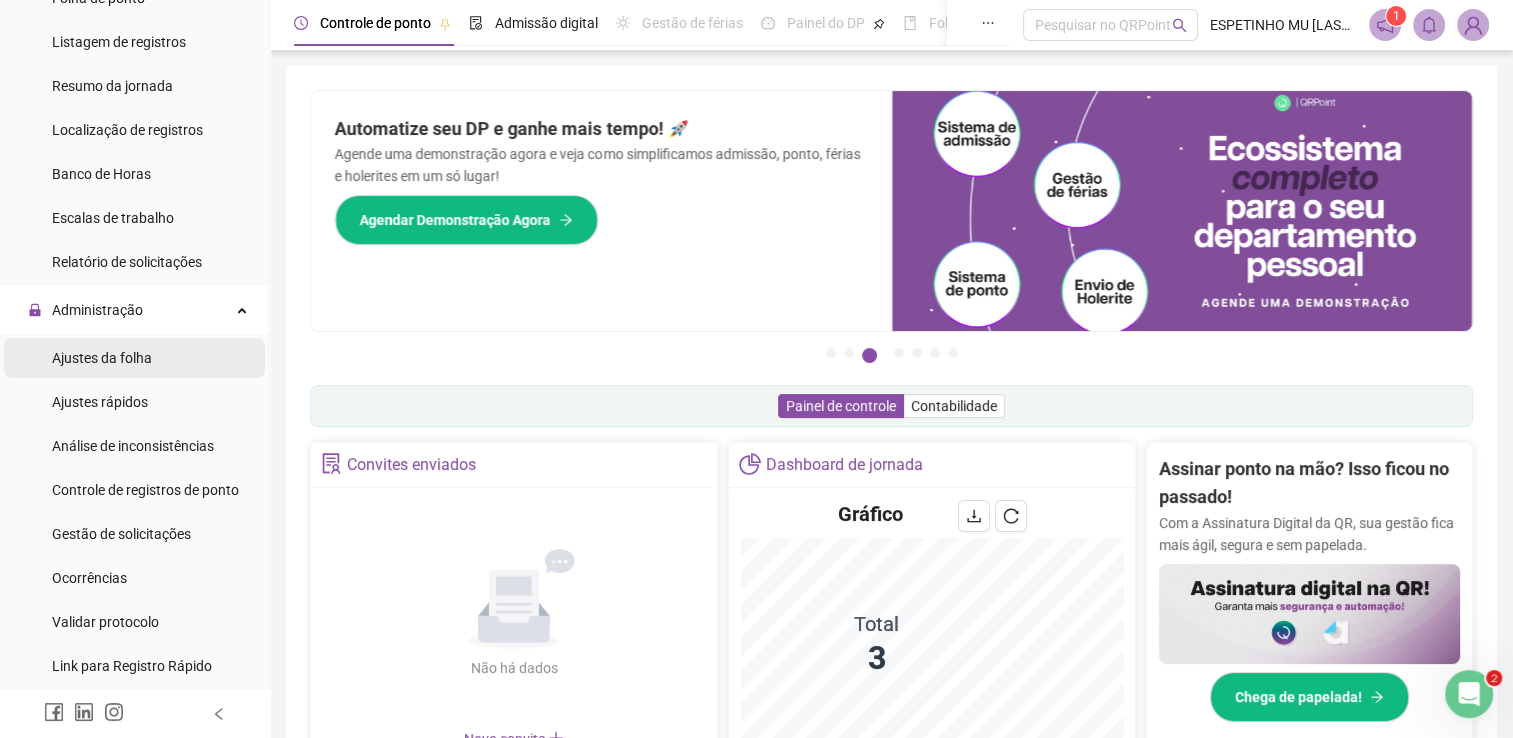 click on "Ajustes da folha" at bounding box center [134, 358] 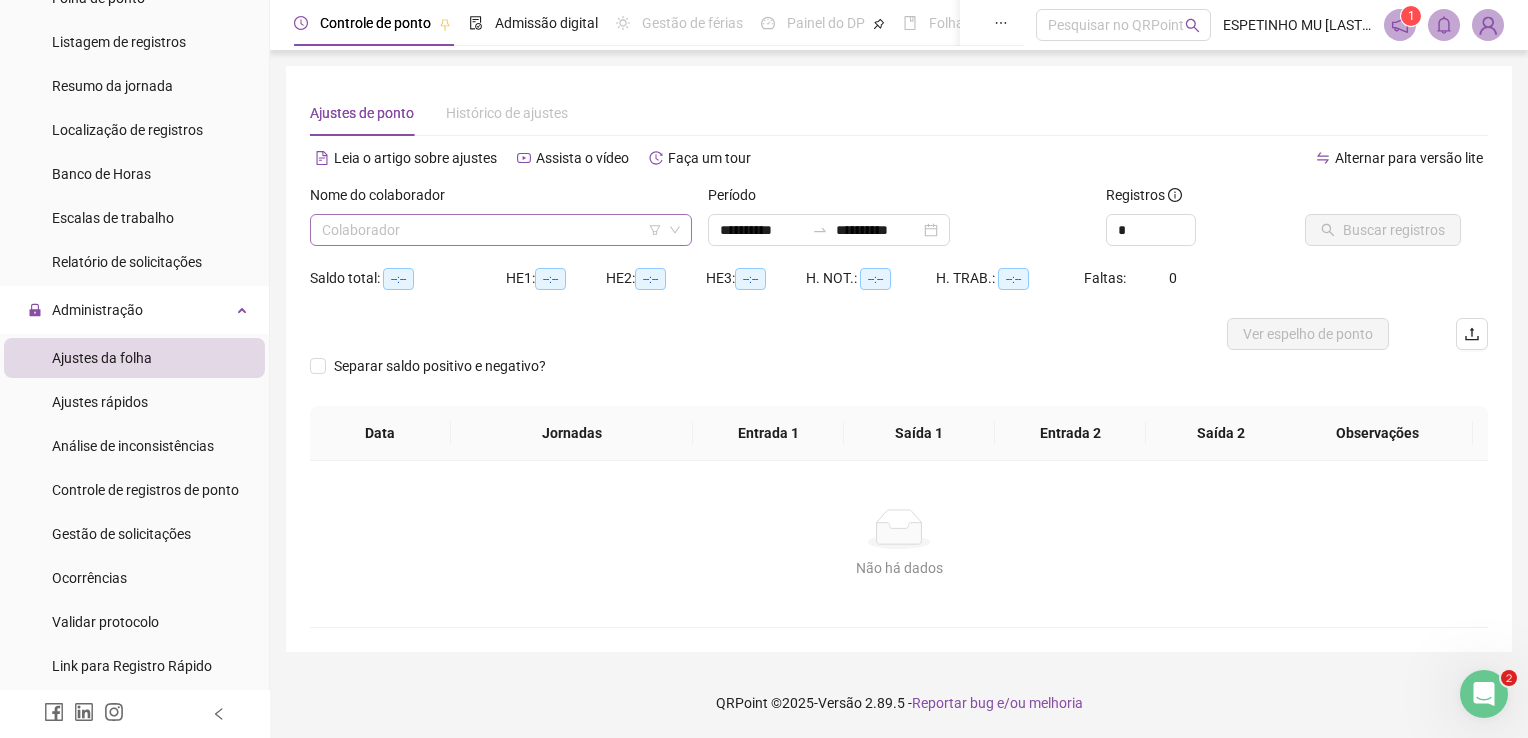 click 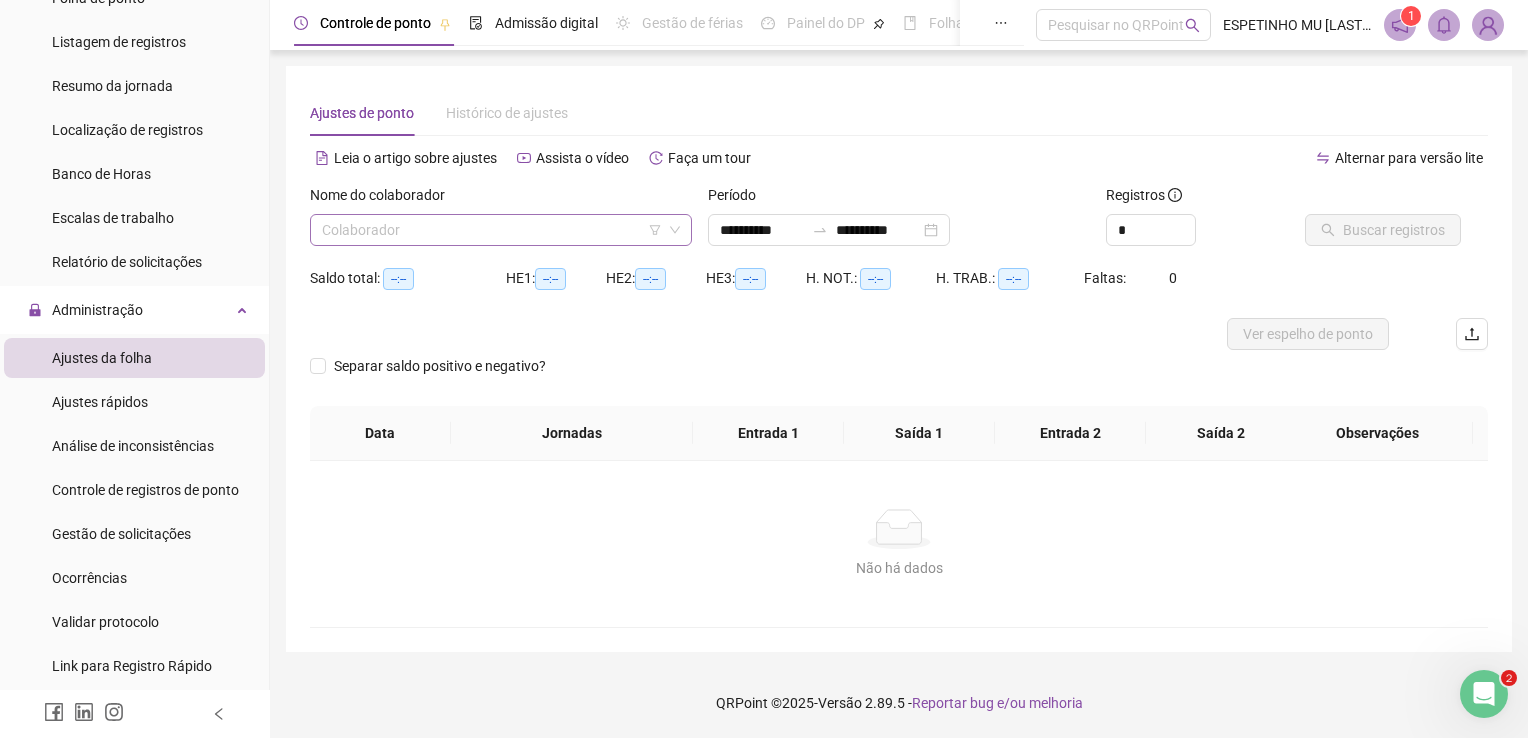 click 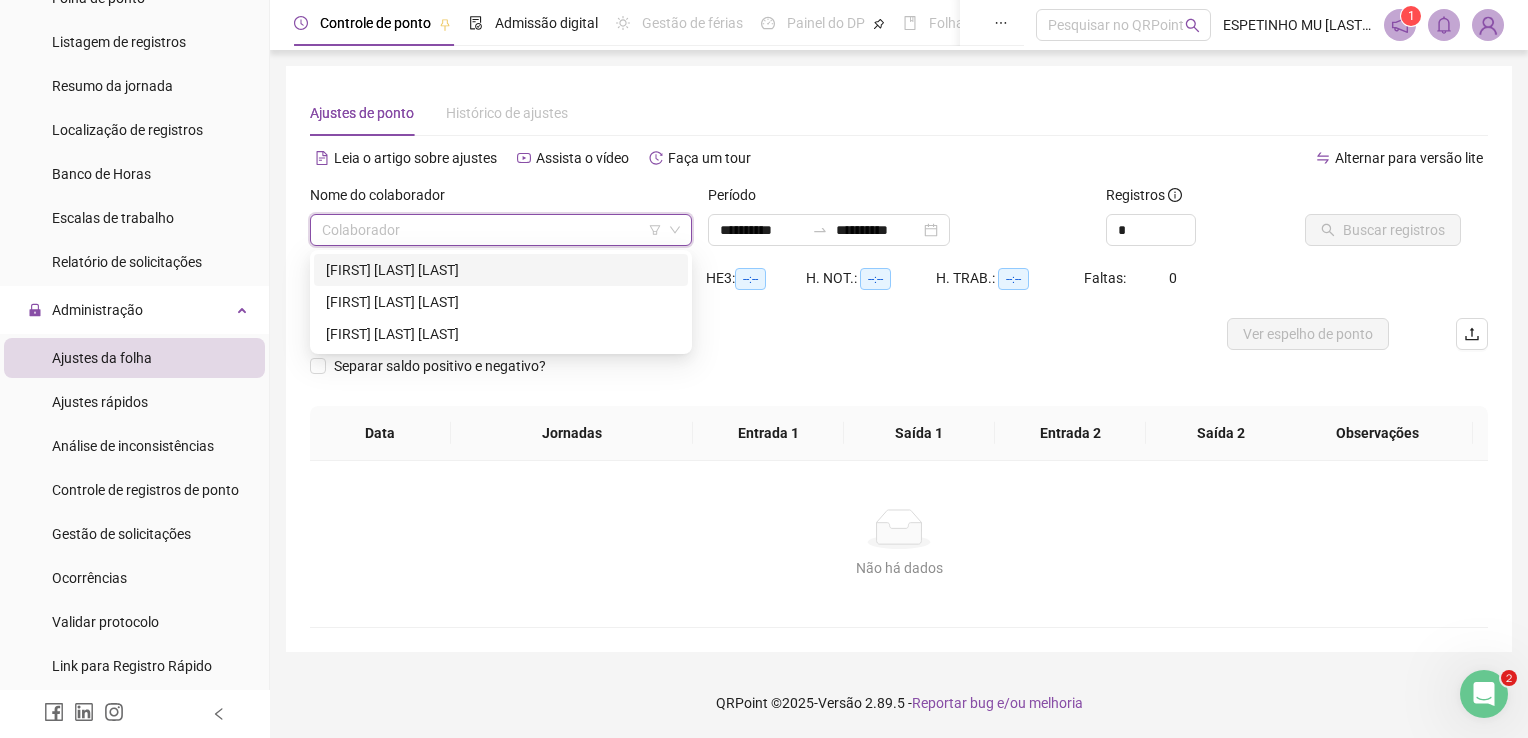 click at bounding box center [492, 230] 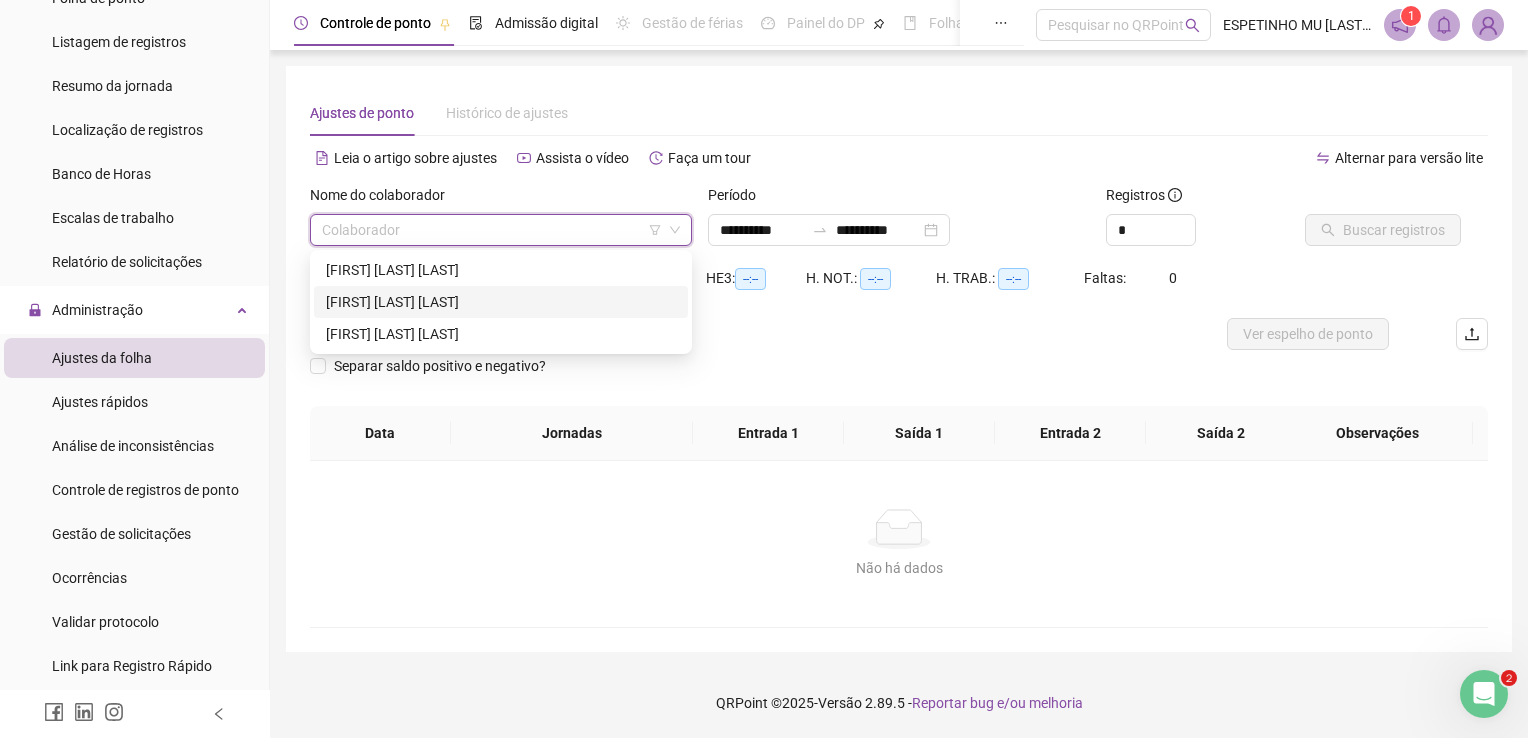 click on "[FIRST] [LAST] [LAST]" at bounding box center [501, 302] 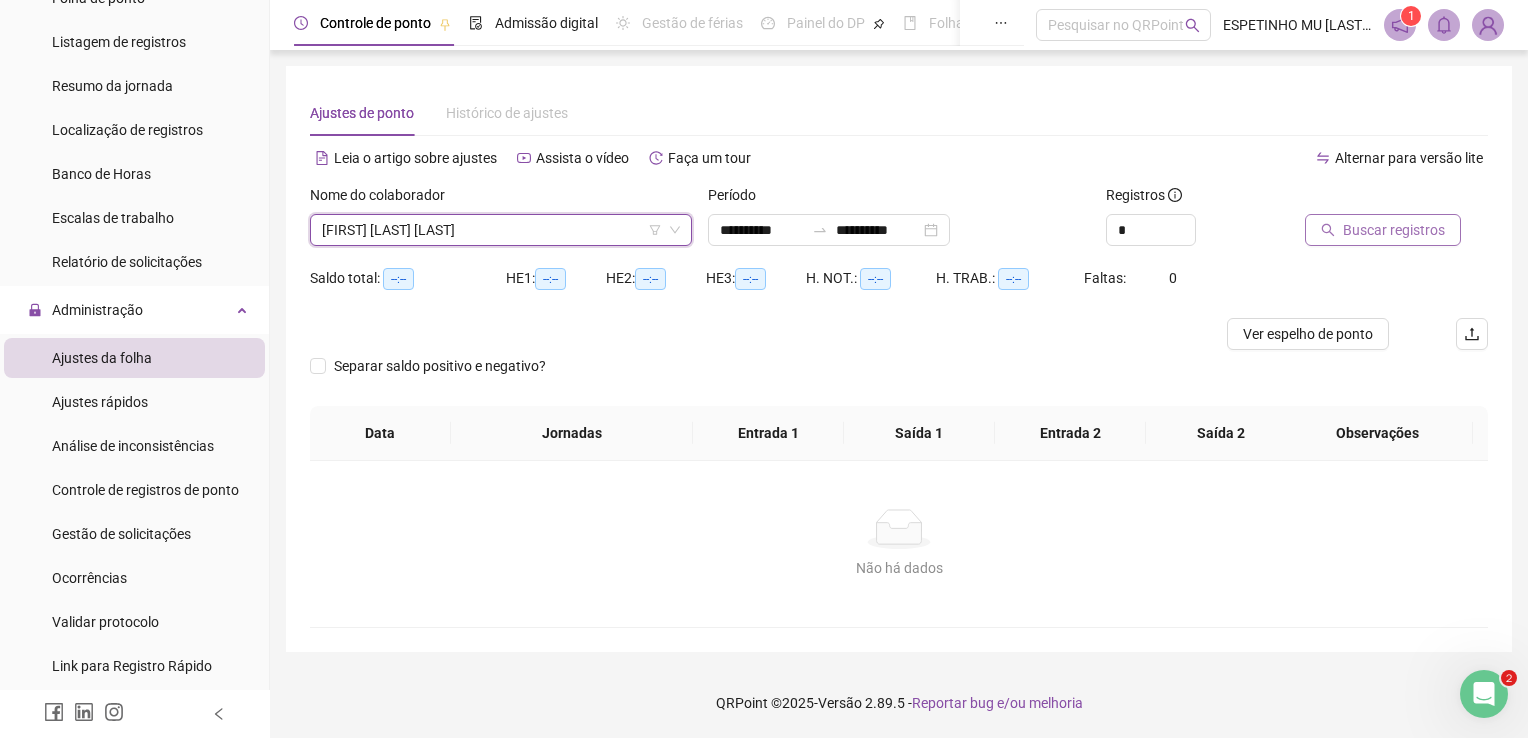 click on "Buscar registros" at bounding box center (1394, 230) 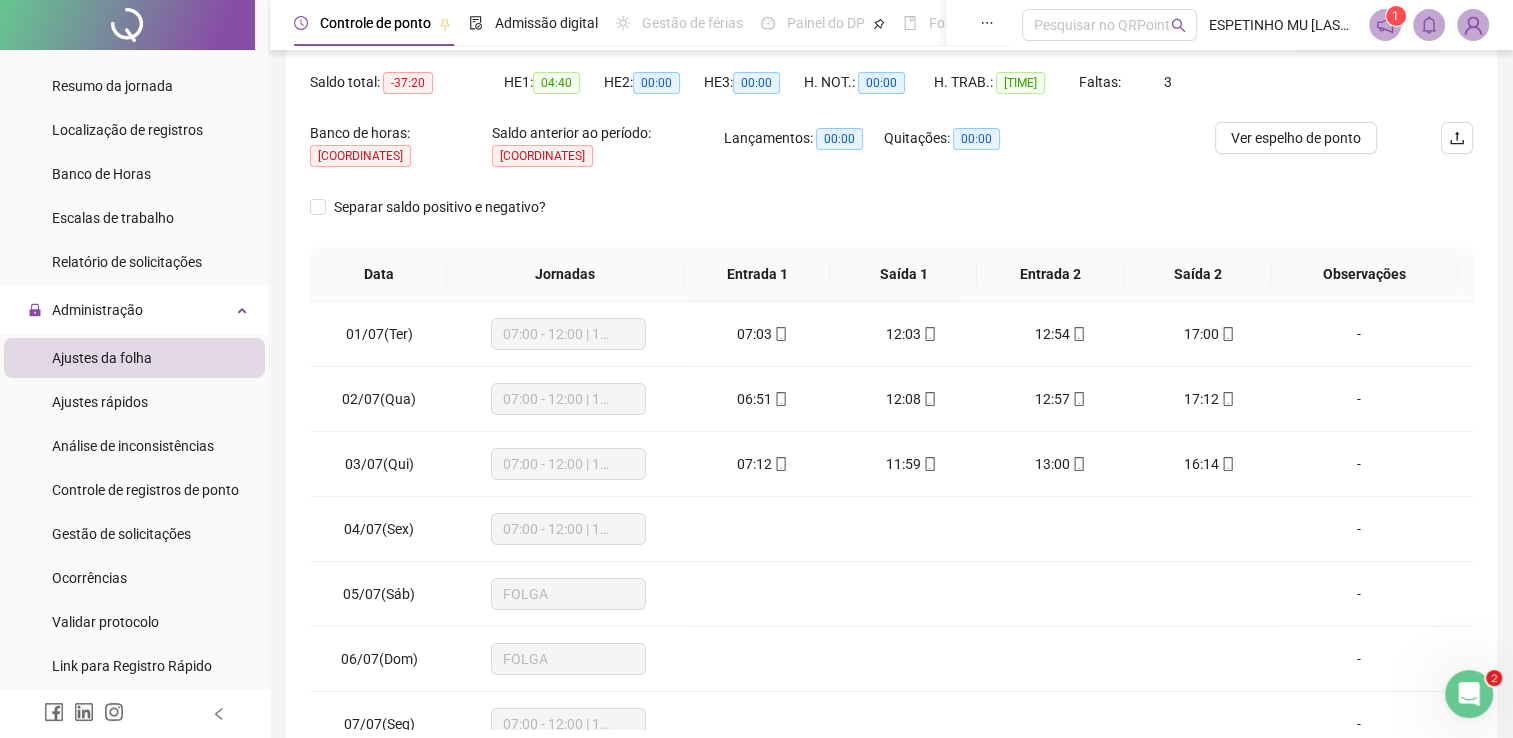 scroll, scrollTop: 200, scrollLeft: 0, axis: vertical 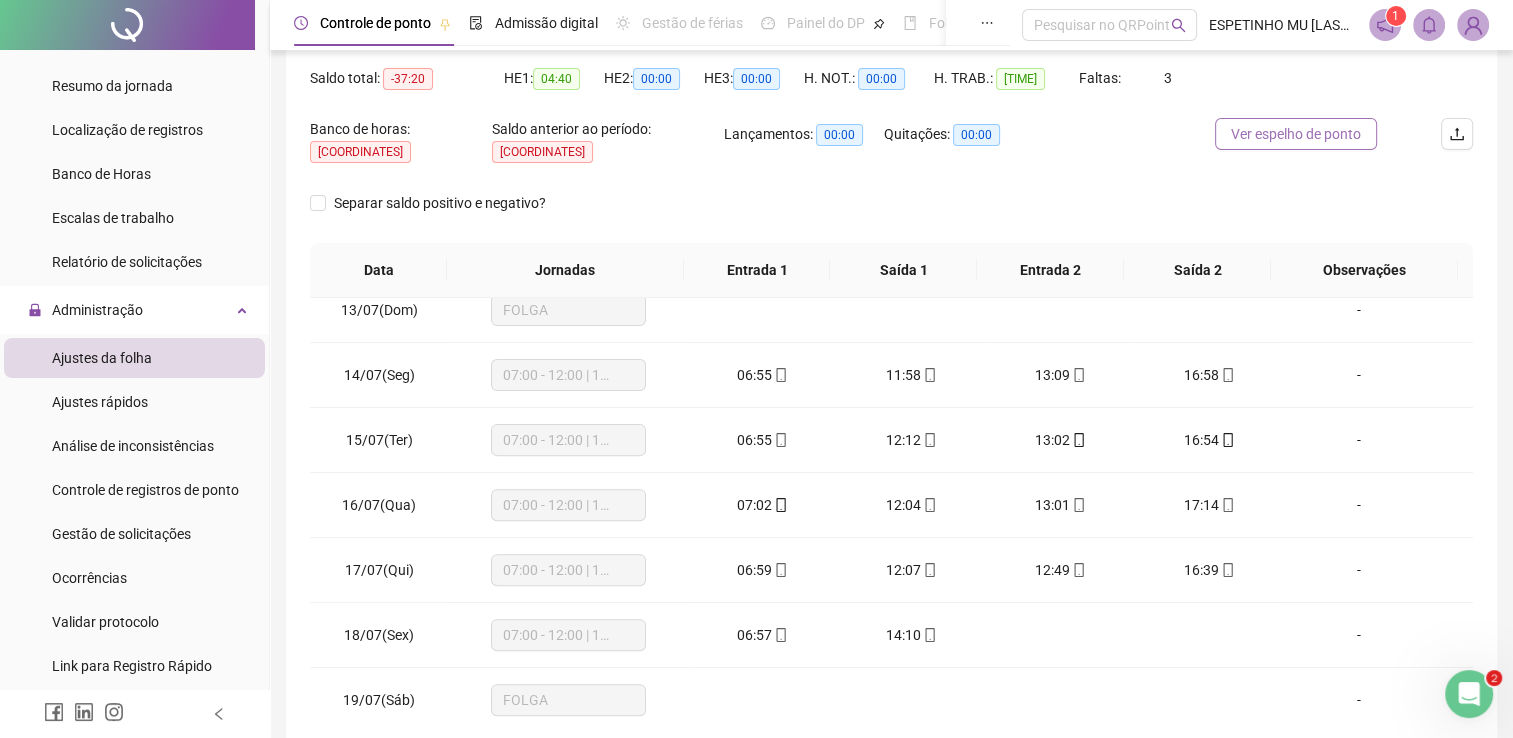 click on "Ver espelho de ponto" at bounding box center (1296, 134) 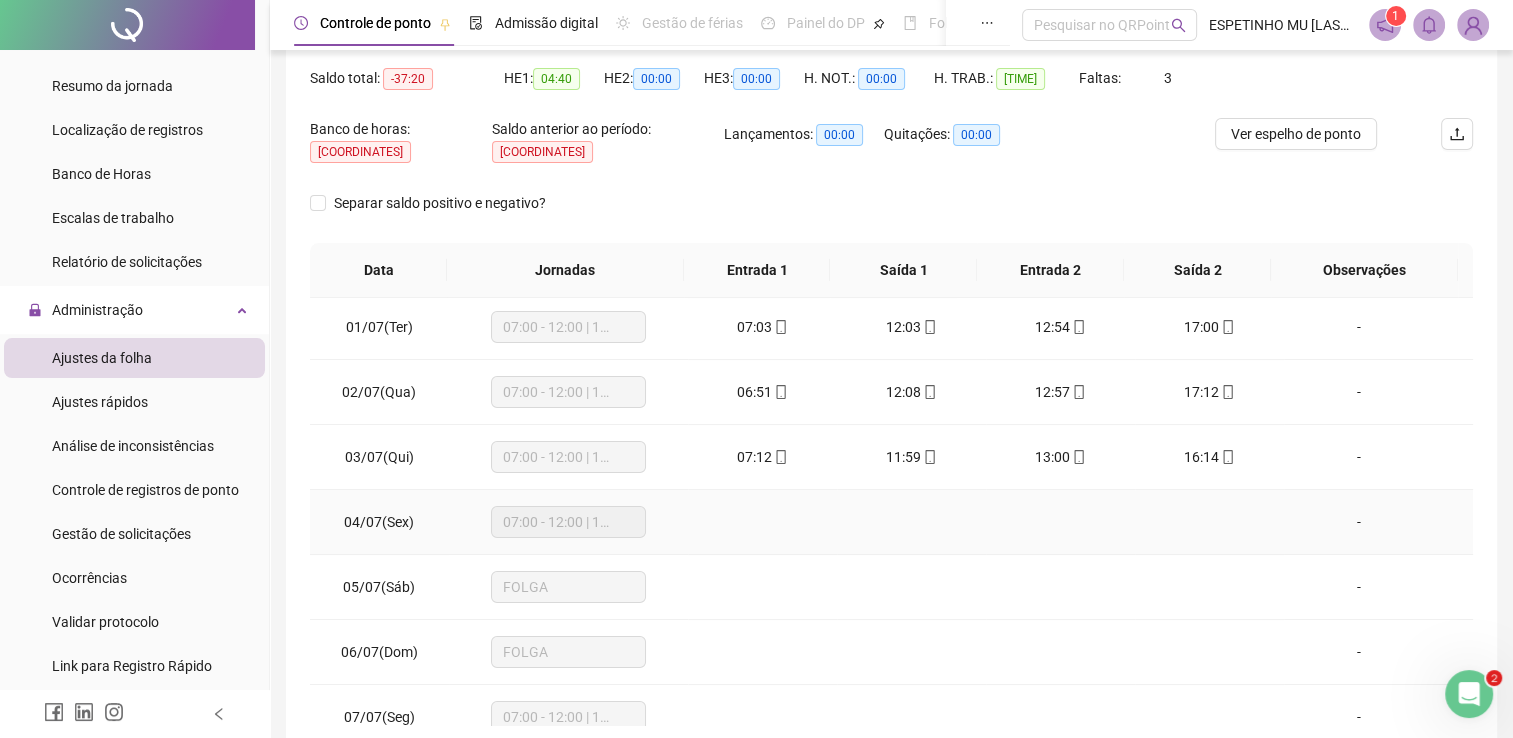 scroll, scrollTop: 0, scrollLeft: 0, axis: both 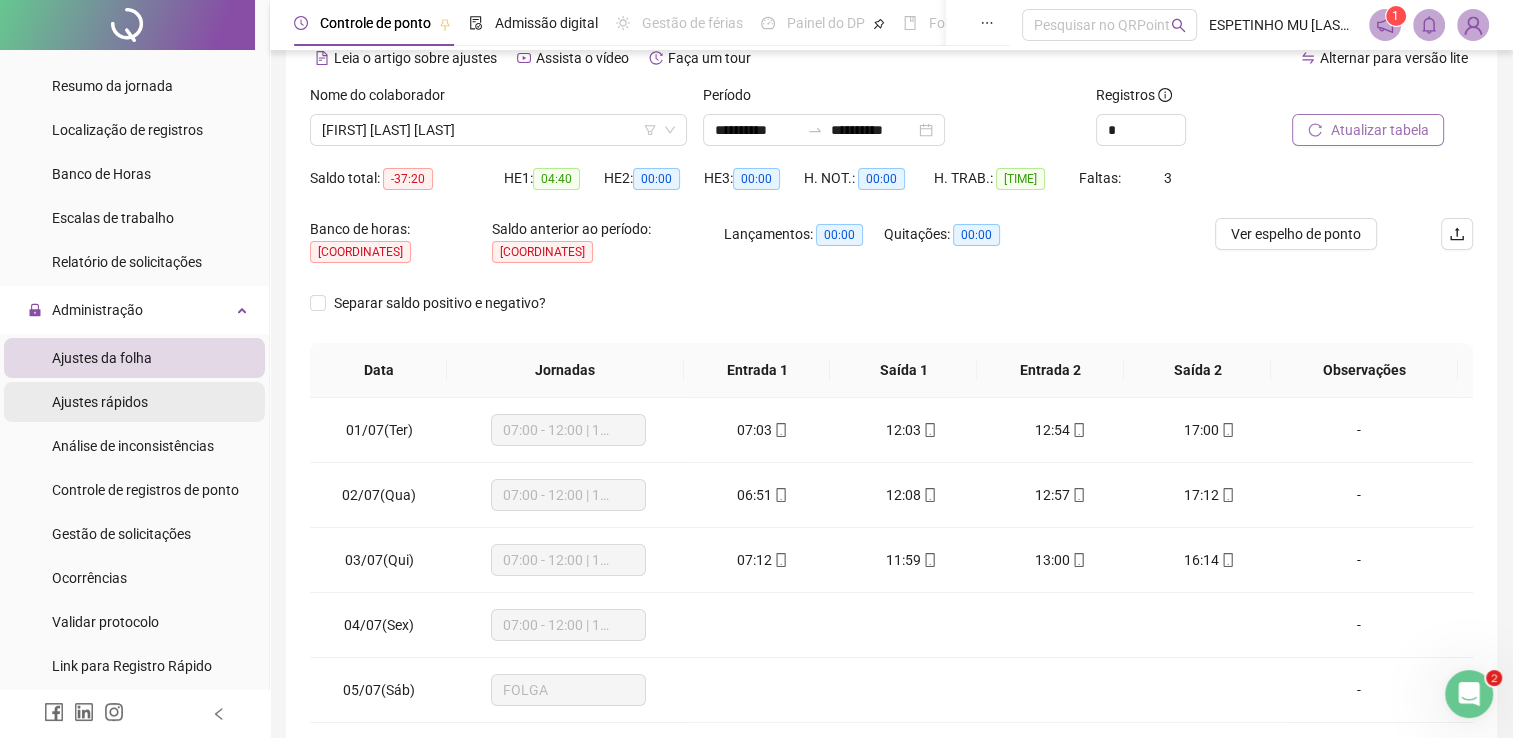 click on "Ajustes rápidos" at bounding box center [134, 402] 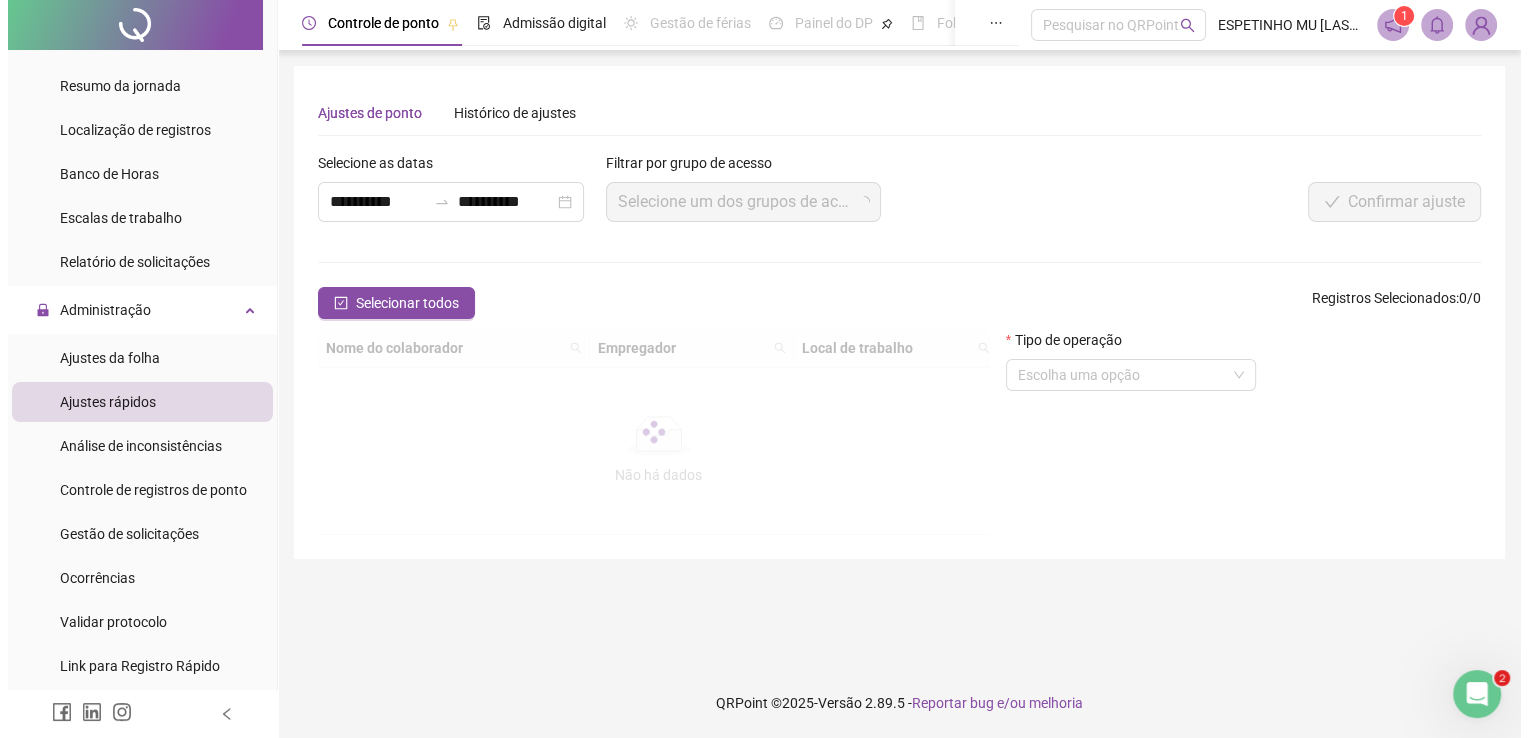 scroll, scrollTop: 0, scrollLeft: 0, axis: both 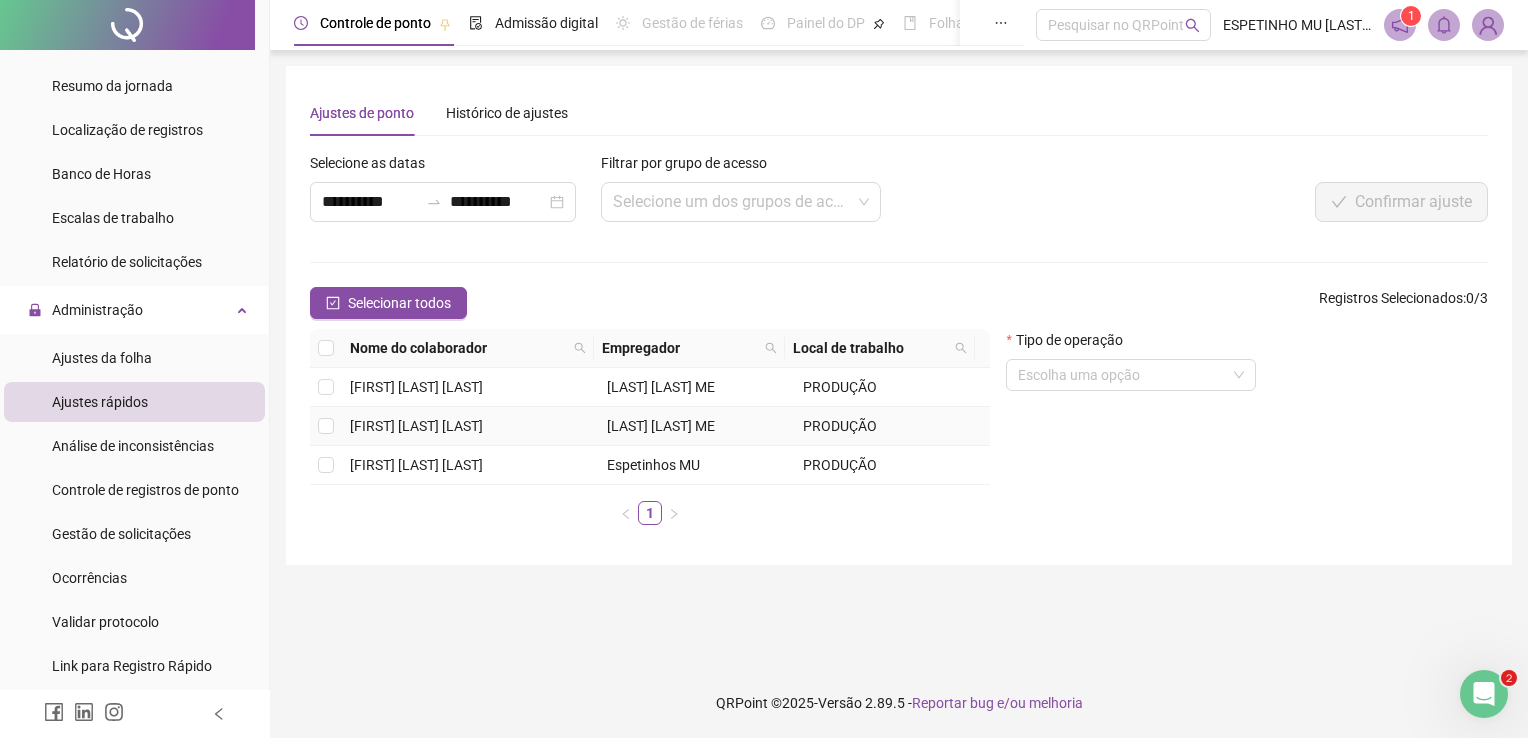 click on "[FIRST] [LAST] [LAST]" at bounding box center (416, 426) 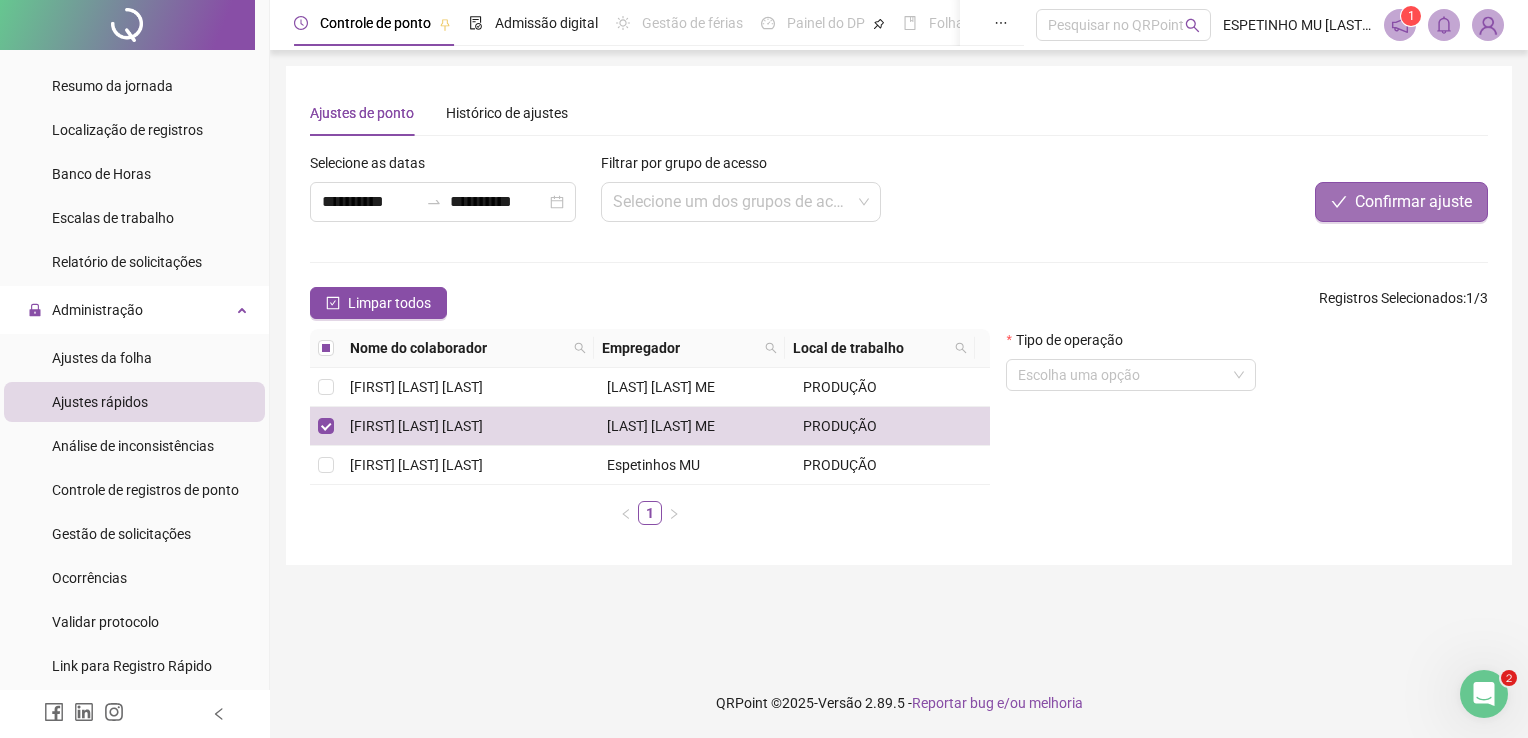click on "Confirmar ajuste" at bounding box center [1413, 202] 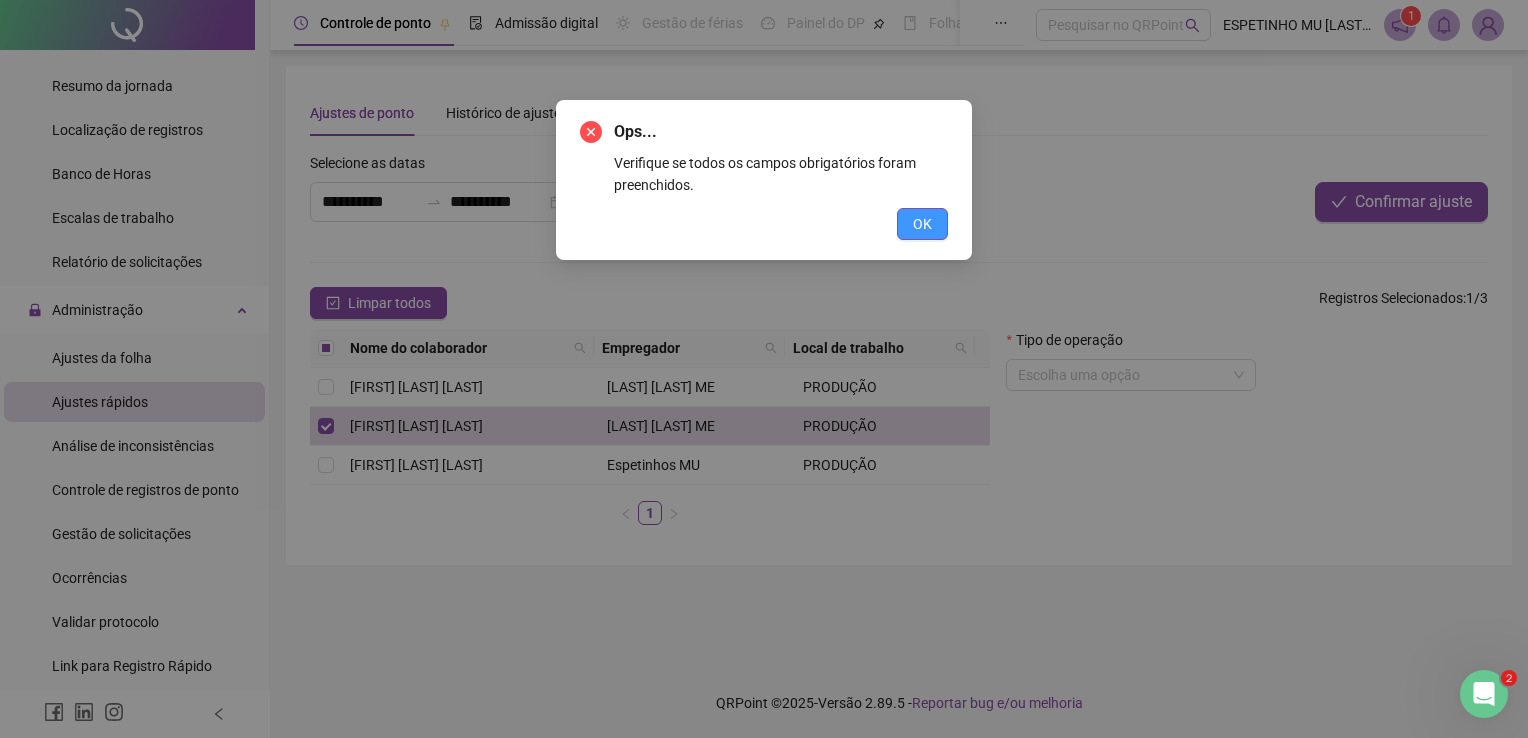 click on "OK" at bounding box center [922, 224] 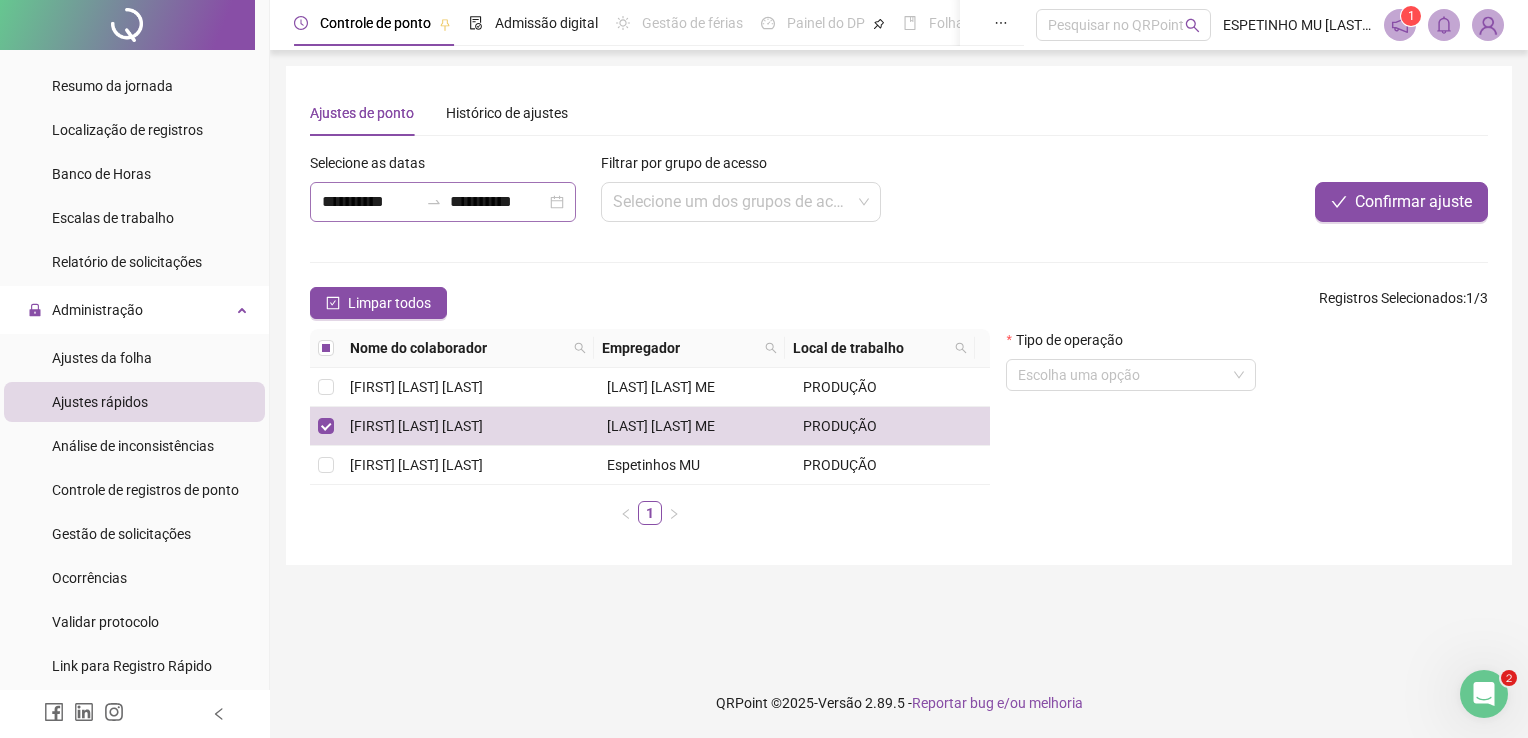 click on "**********" at bounding box center [443, 202] 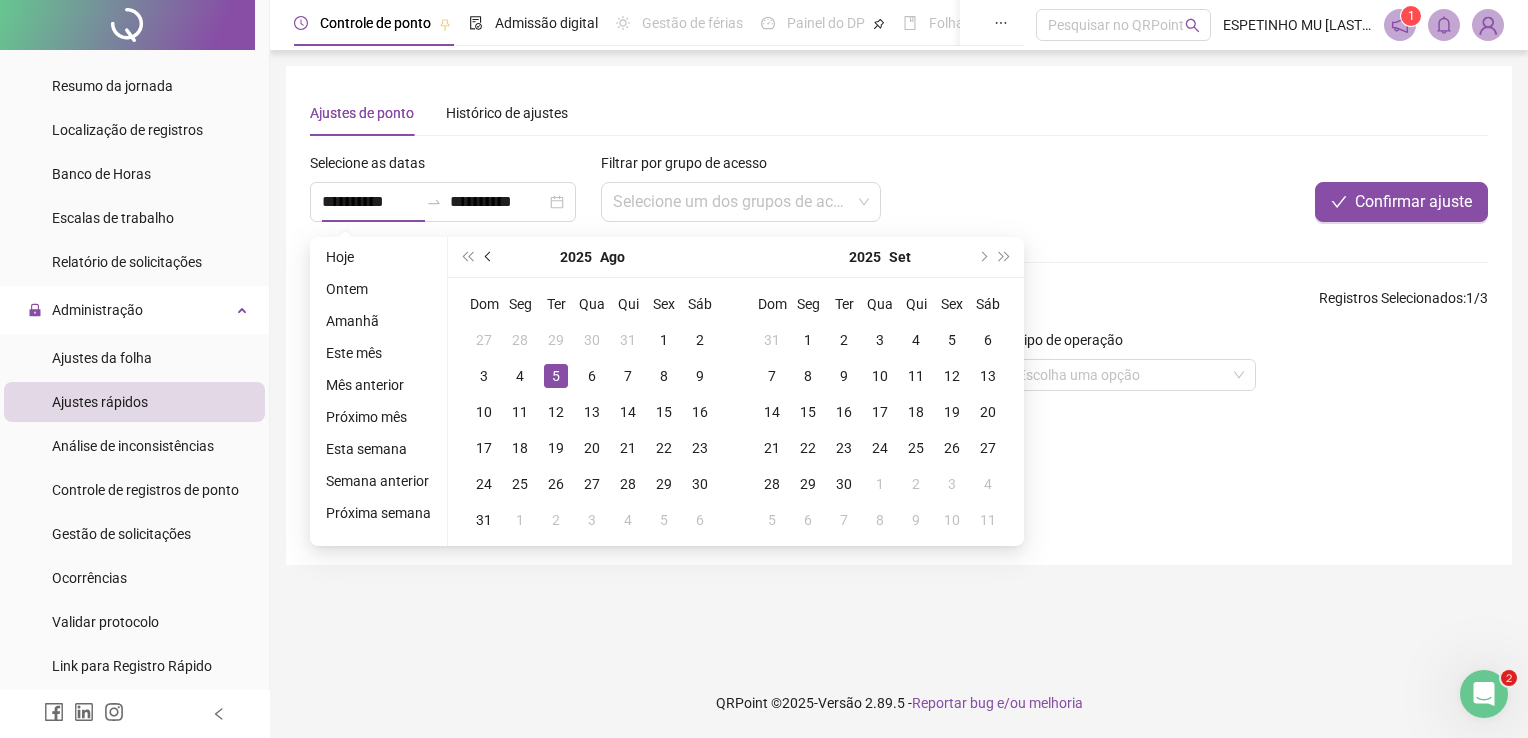 click at bounding box center (490, 257) 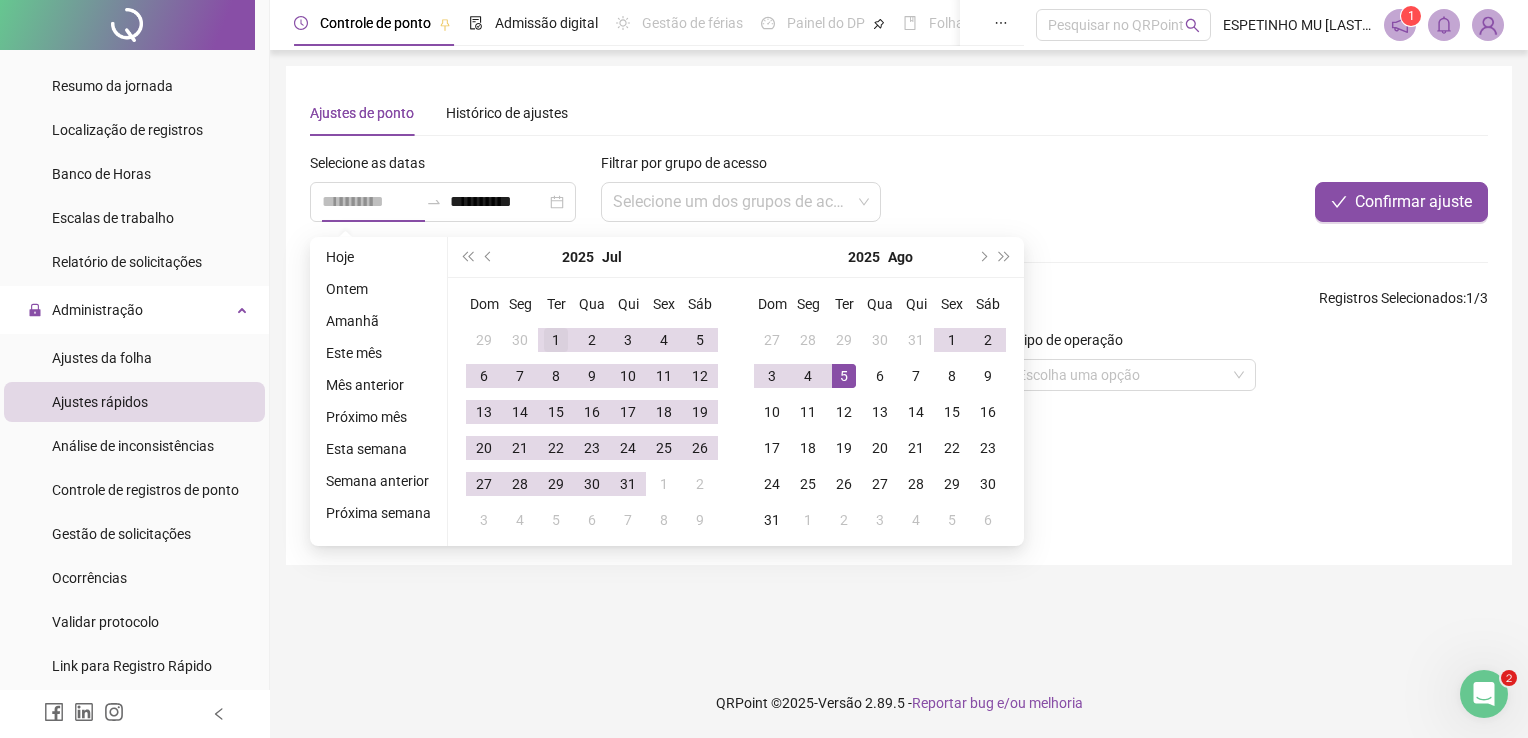 type on "**********" 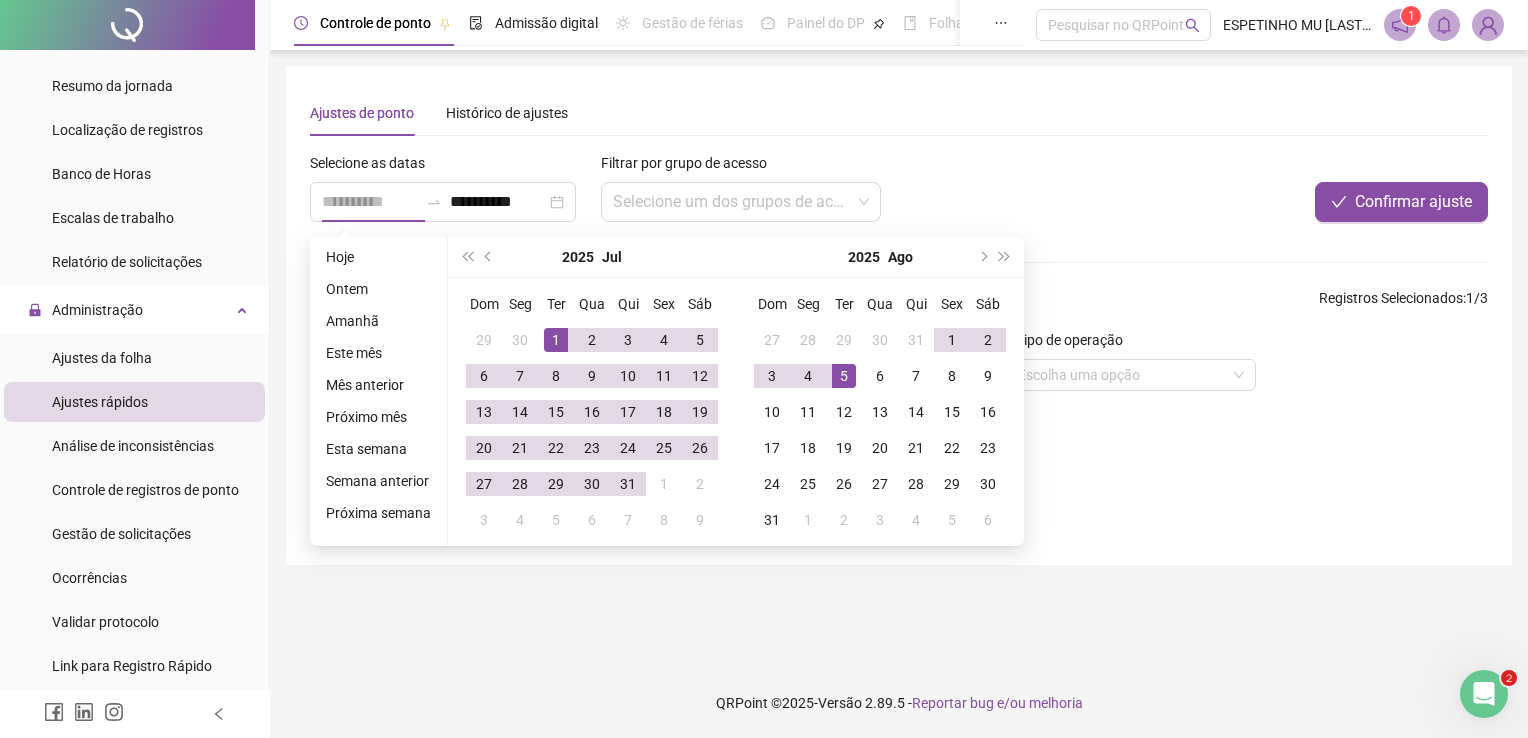 click on "1" at bounding box center [556, 340] 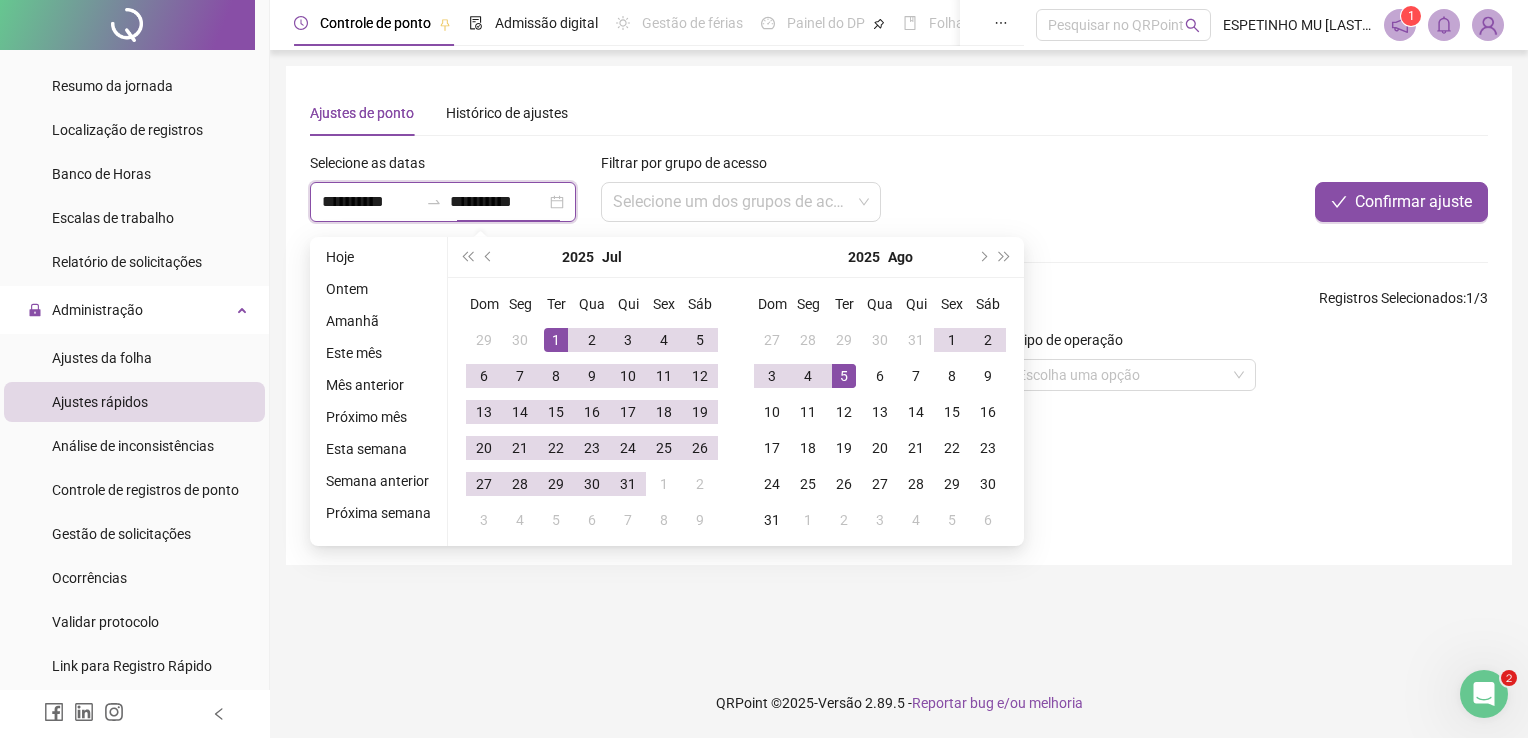 click on "**********" at bounding box center [443, 202] 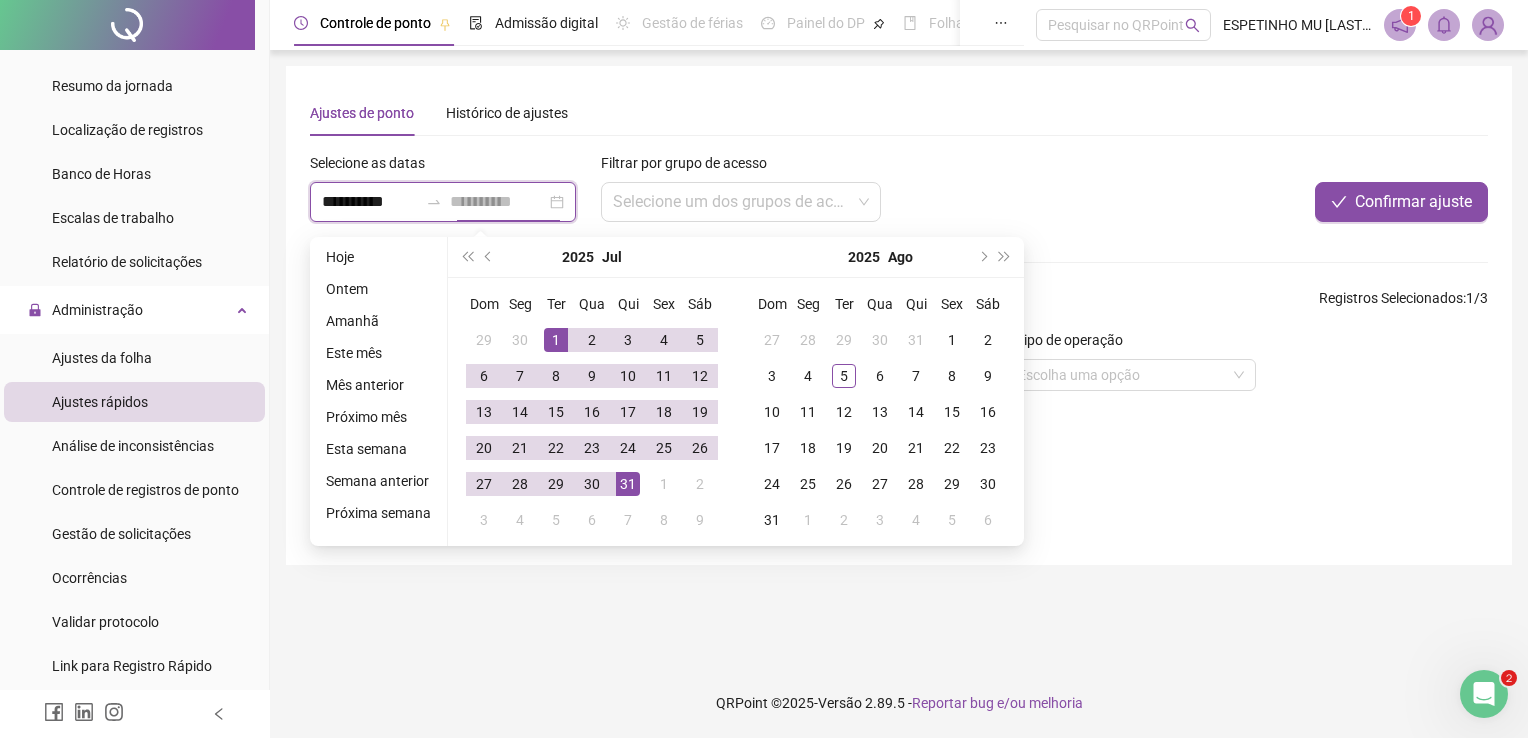 type on "**********" 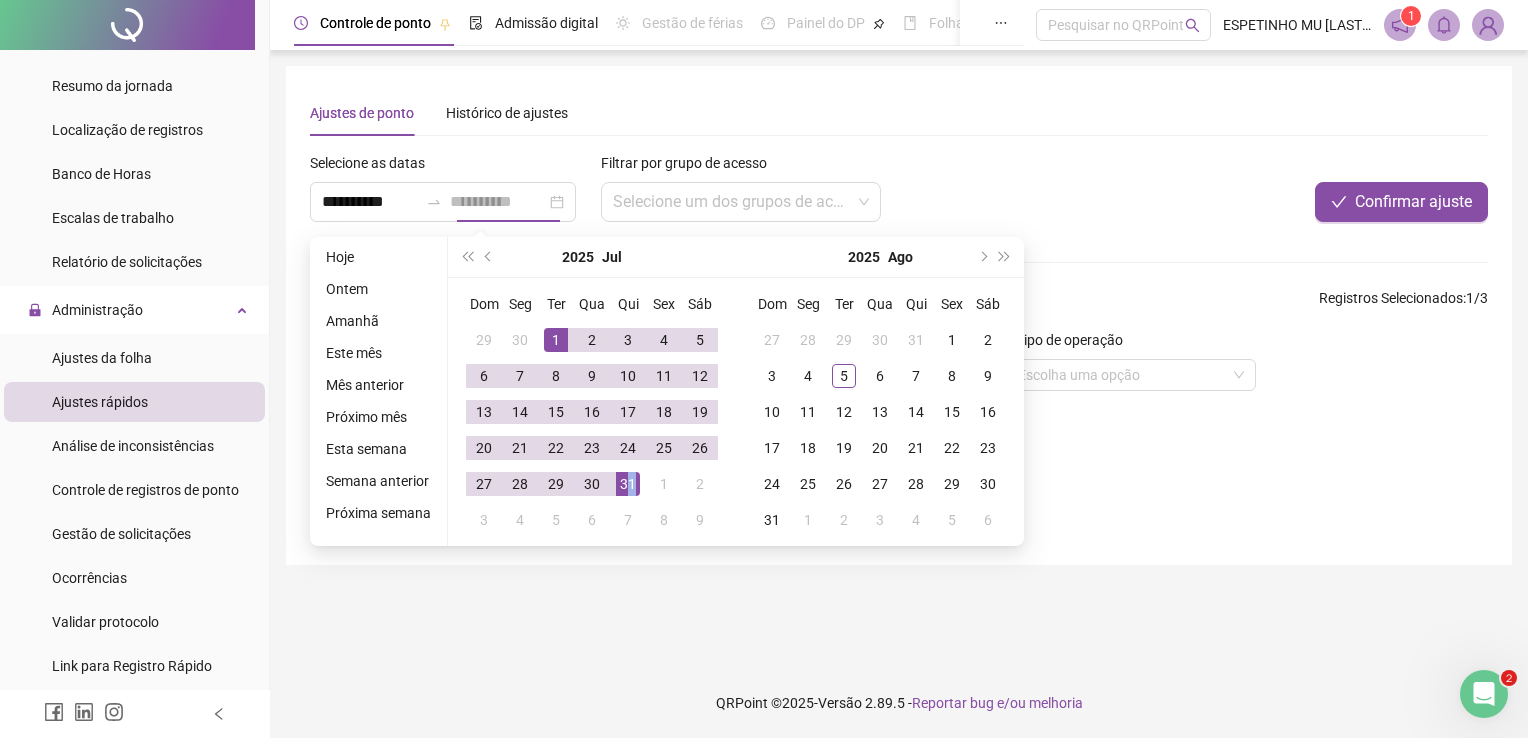 click on "31" at bounding box center [628, 484] 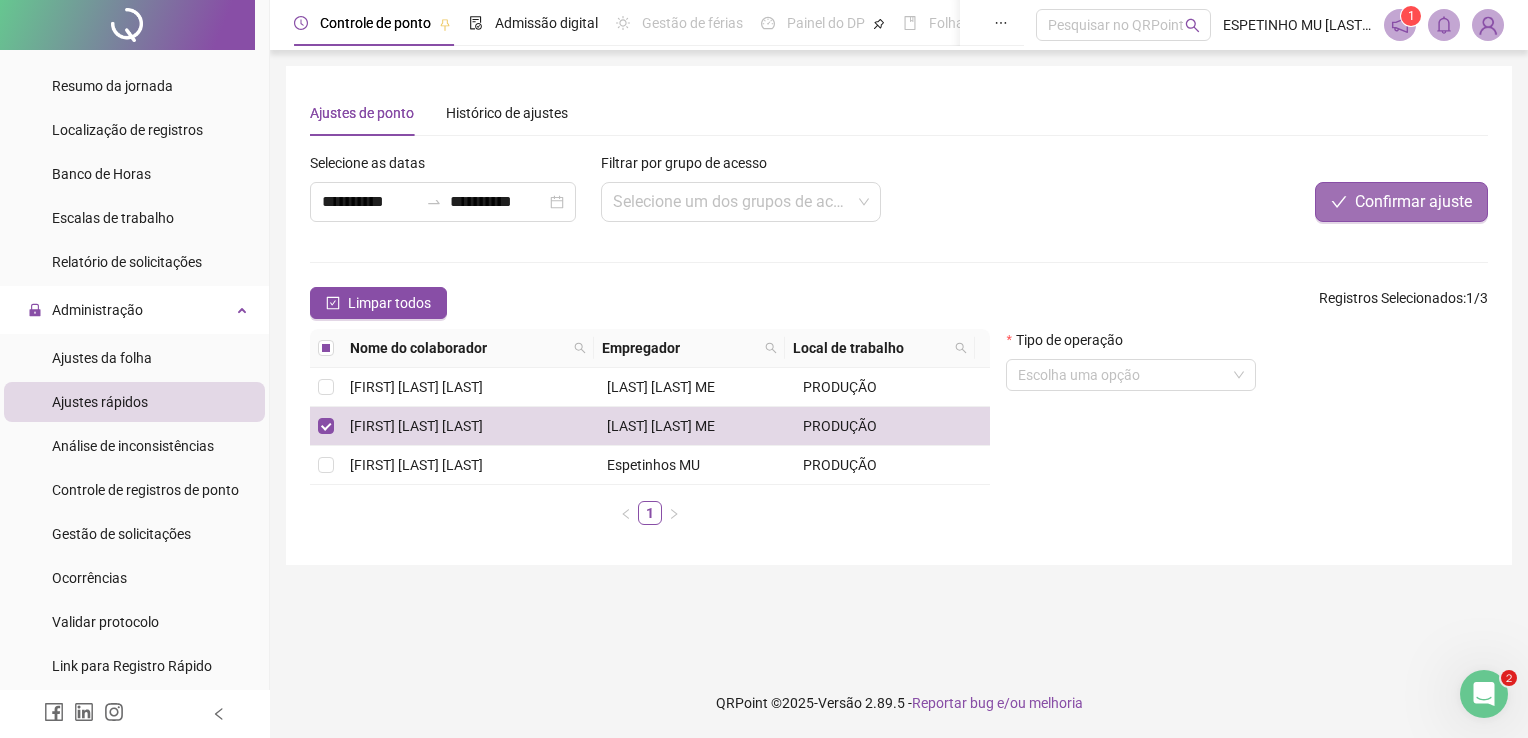 click on "Confirmar ajuste" at bounding box center [1413, 202] 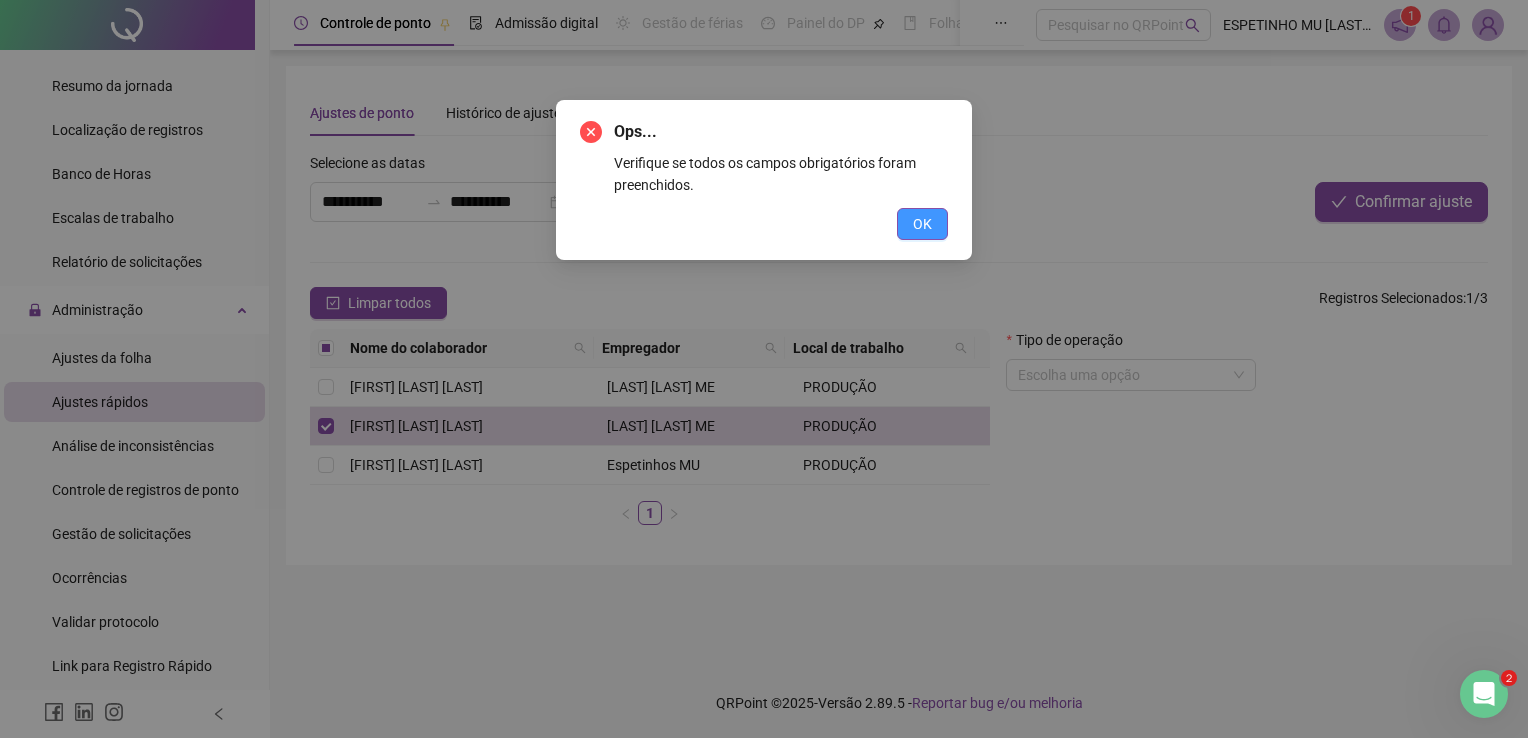 click on "OK" at bounding box center [922, 224] 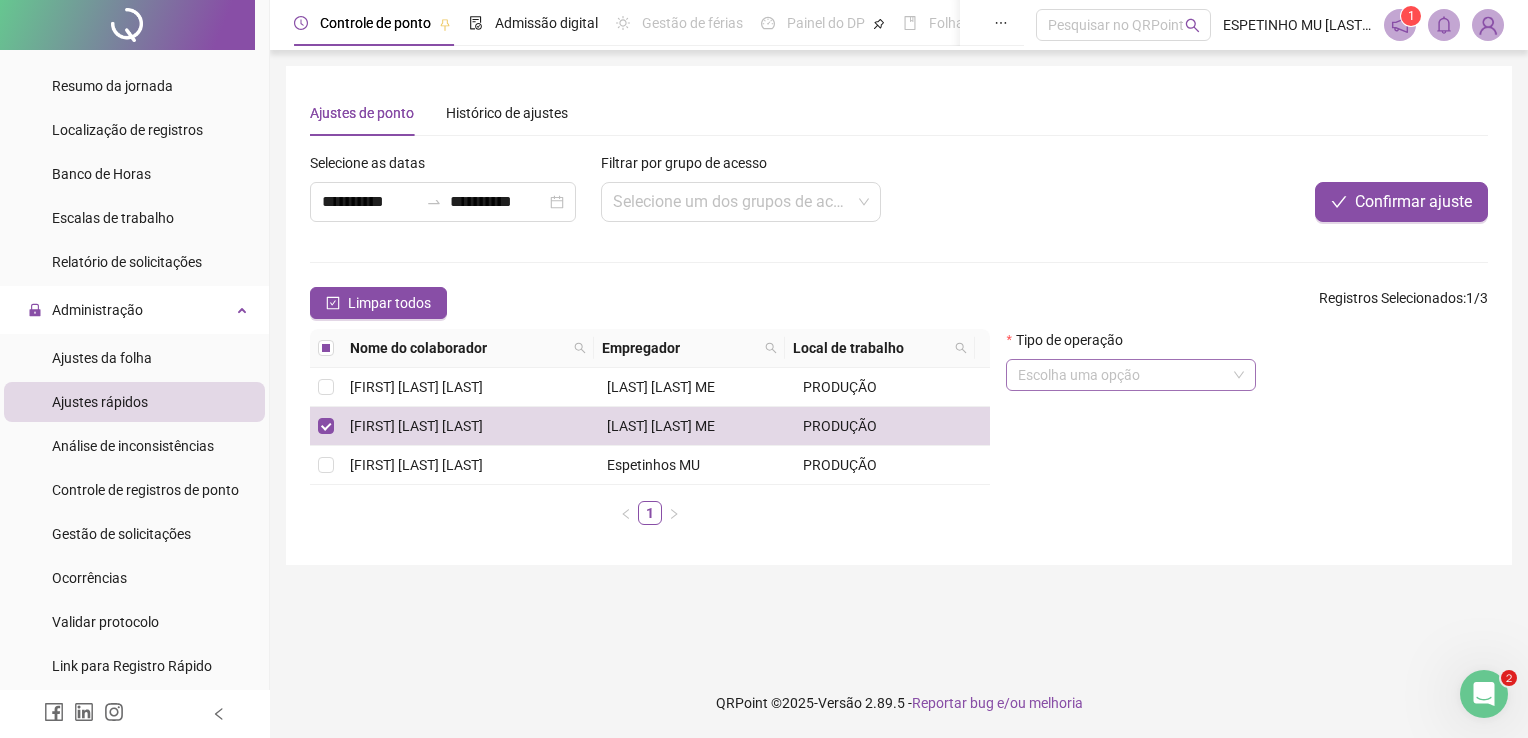 click at bounding box center [1131, 375] 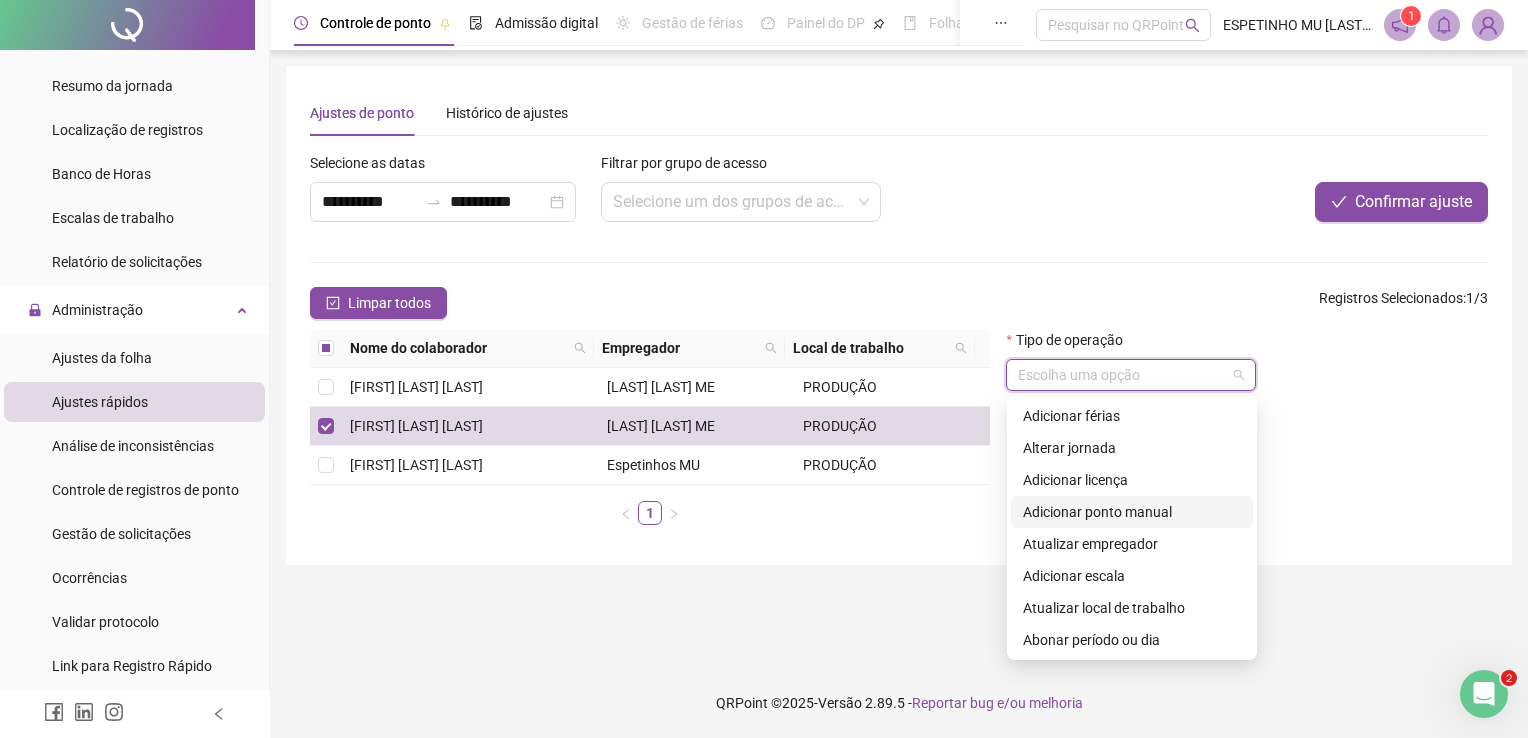 click on "Adicionar ponto manual" at bounding box center (1132, 512) 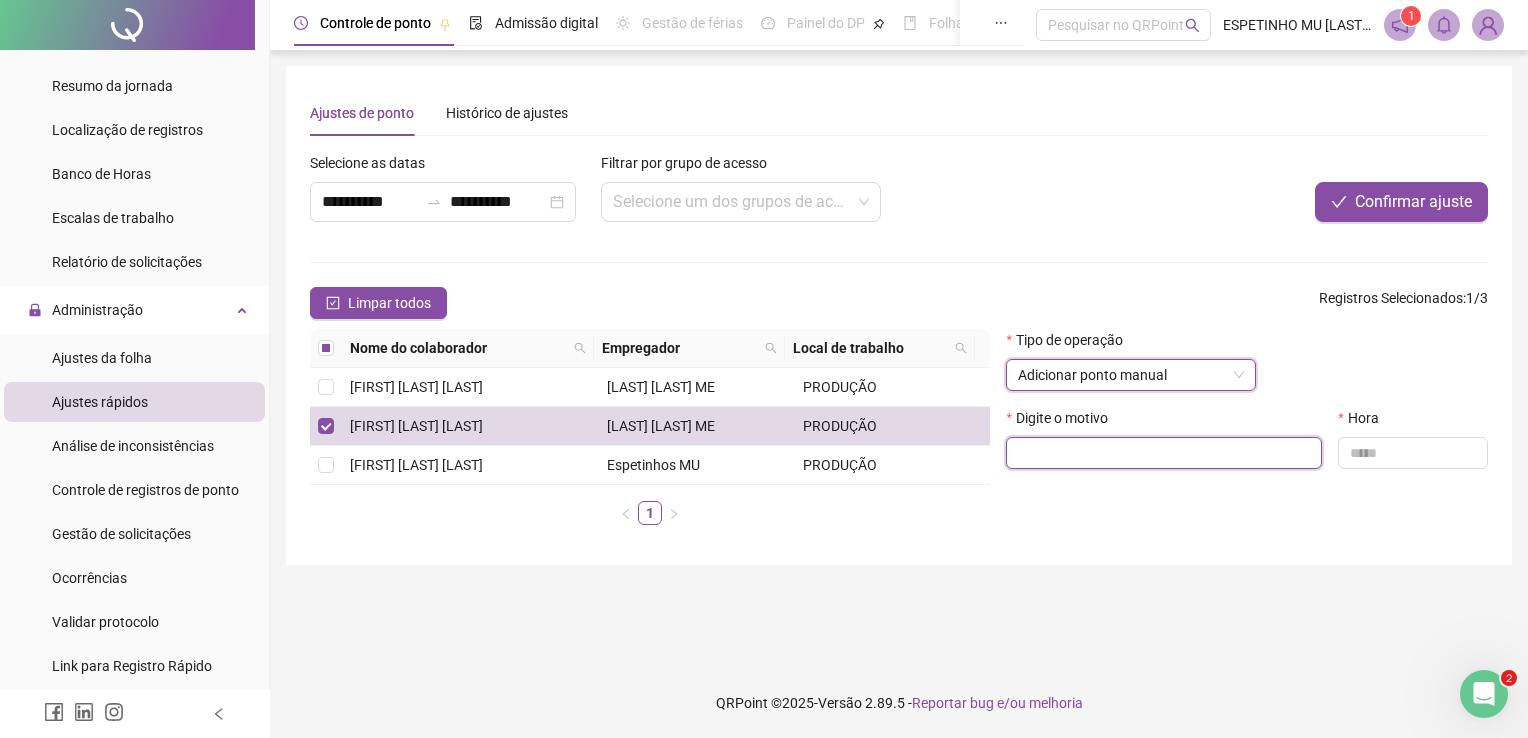 click at bounding box center [1164, 453] 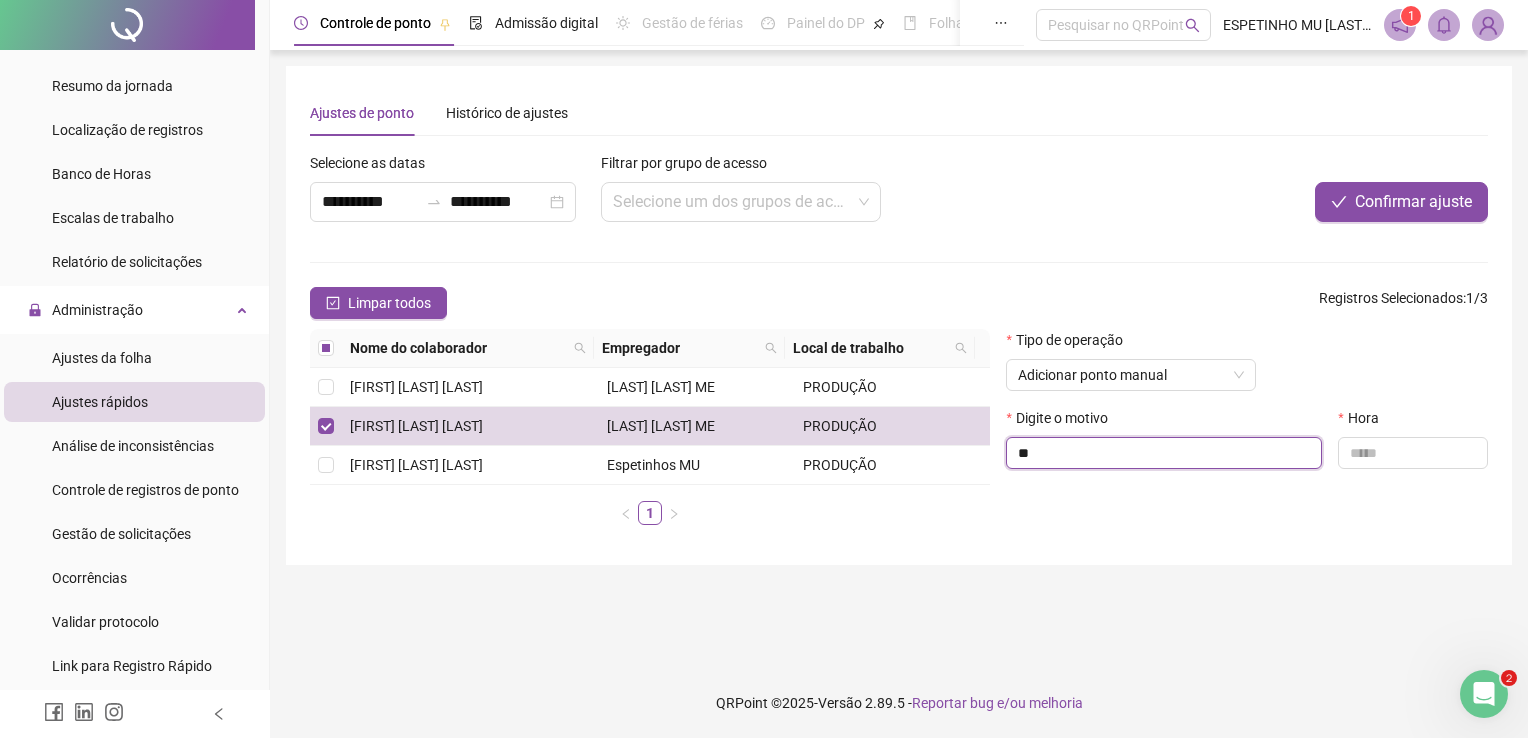 type on "*" 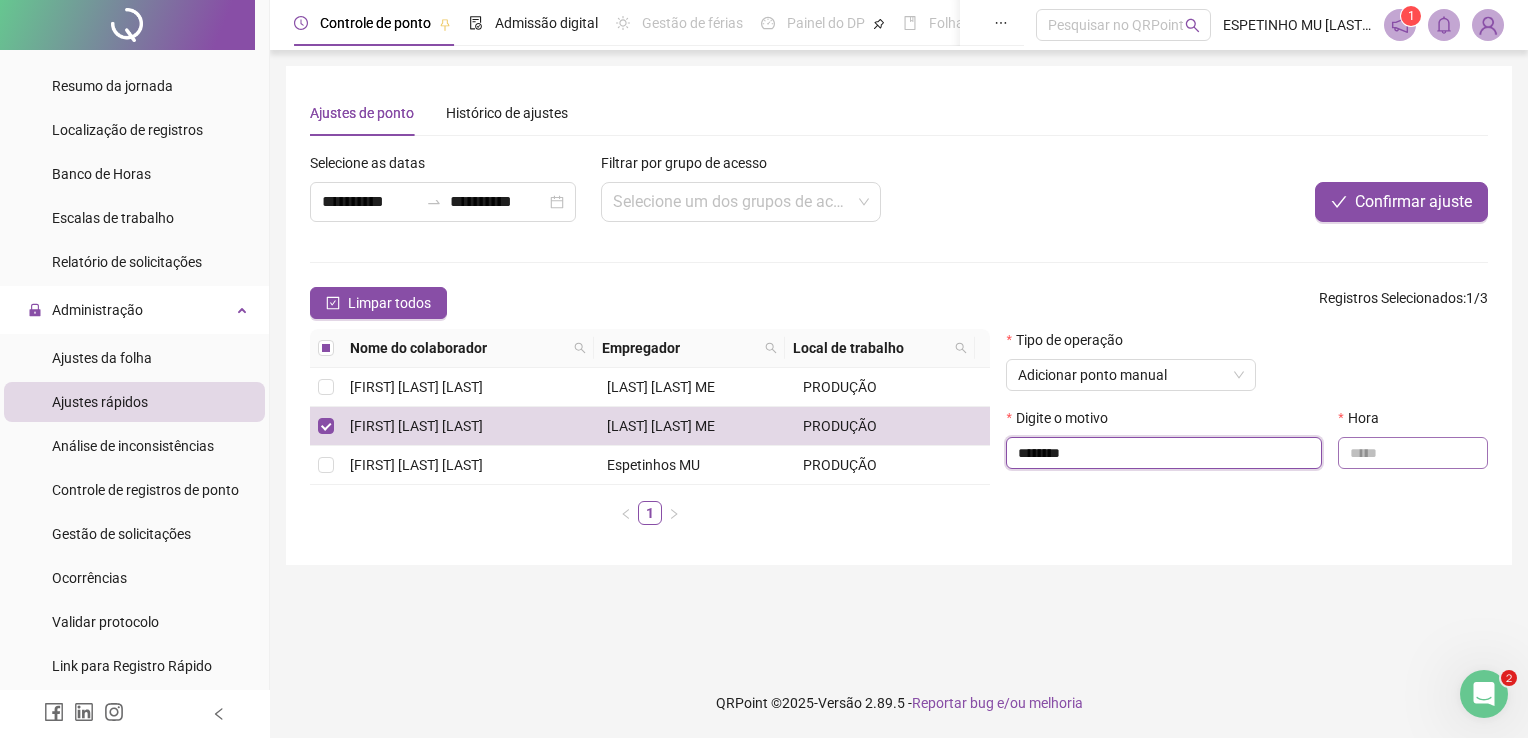 type on "********" 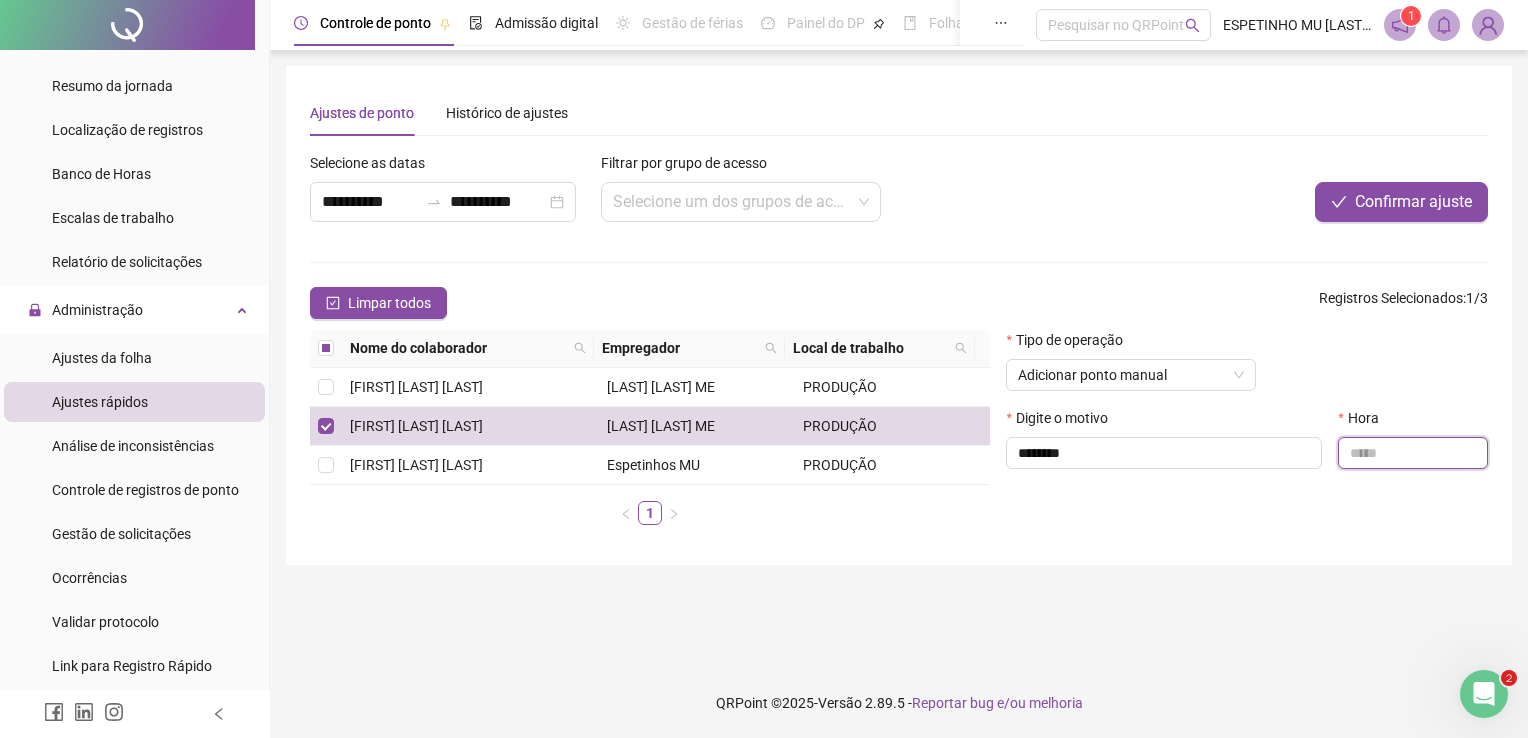 click at bounding box center [1413, 453] 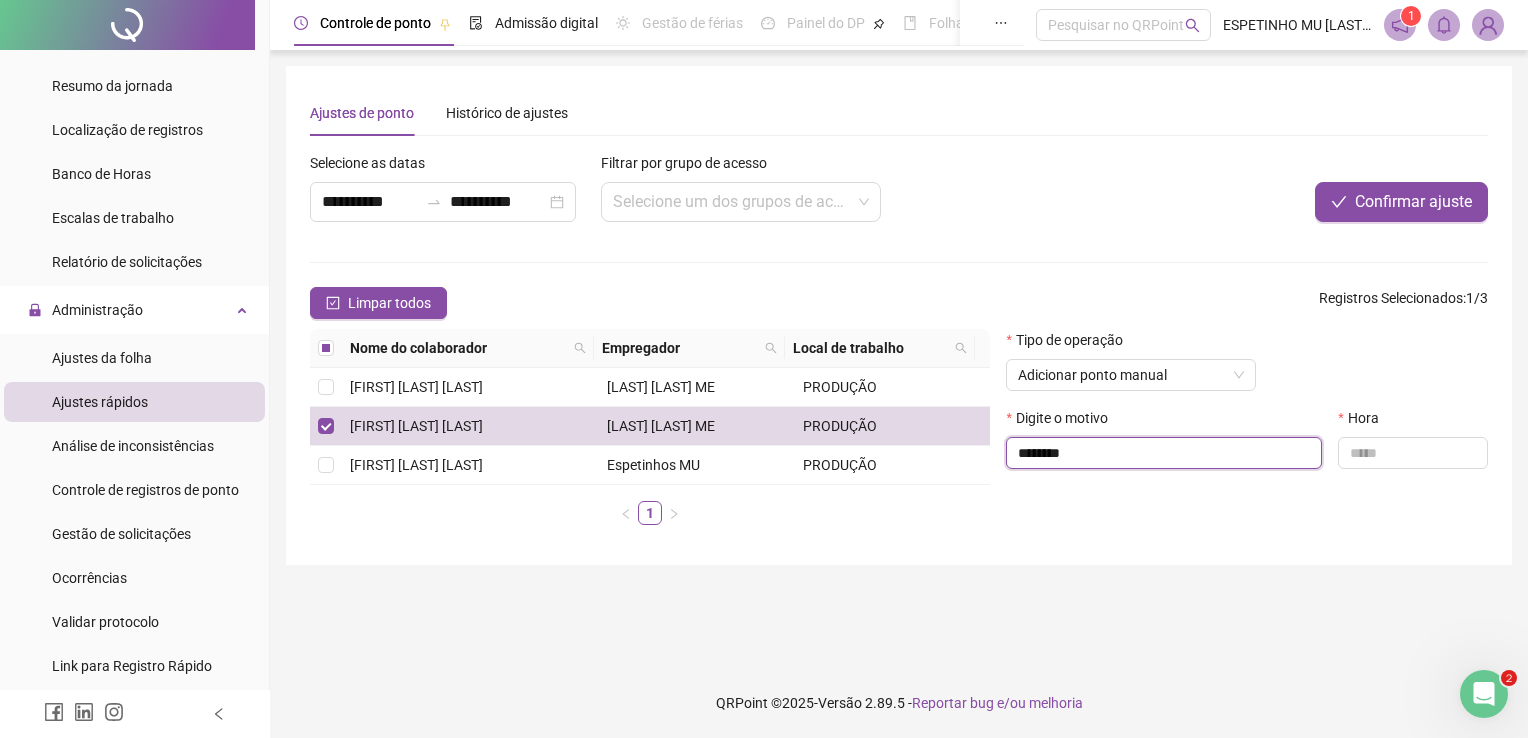 drag, startPoint x: 1083, startPoint y: 458, endPoint x: 1010, endPoint y: 501, distance: 84.723076 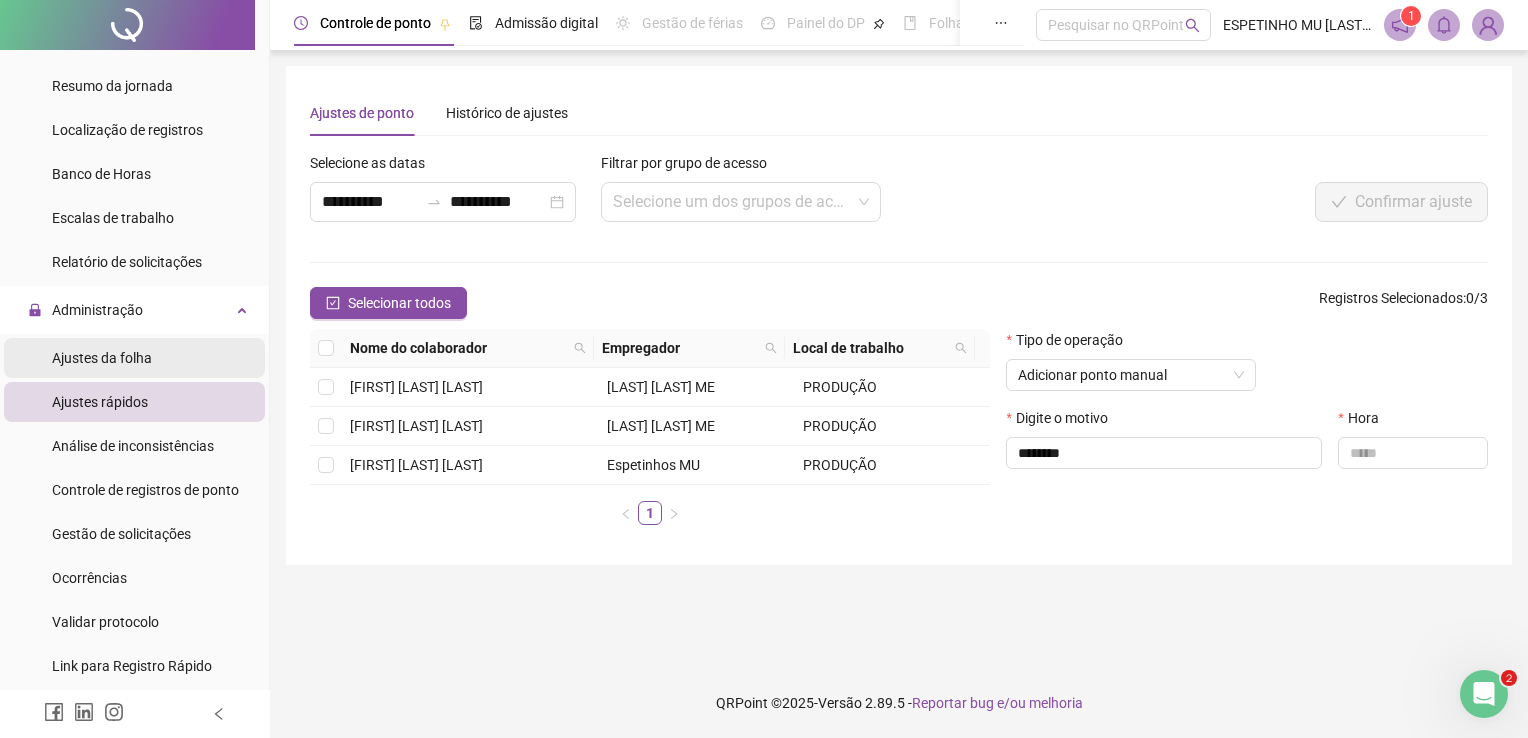 click on "Ajustes da folha" at bounding box center [102, 358] 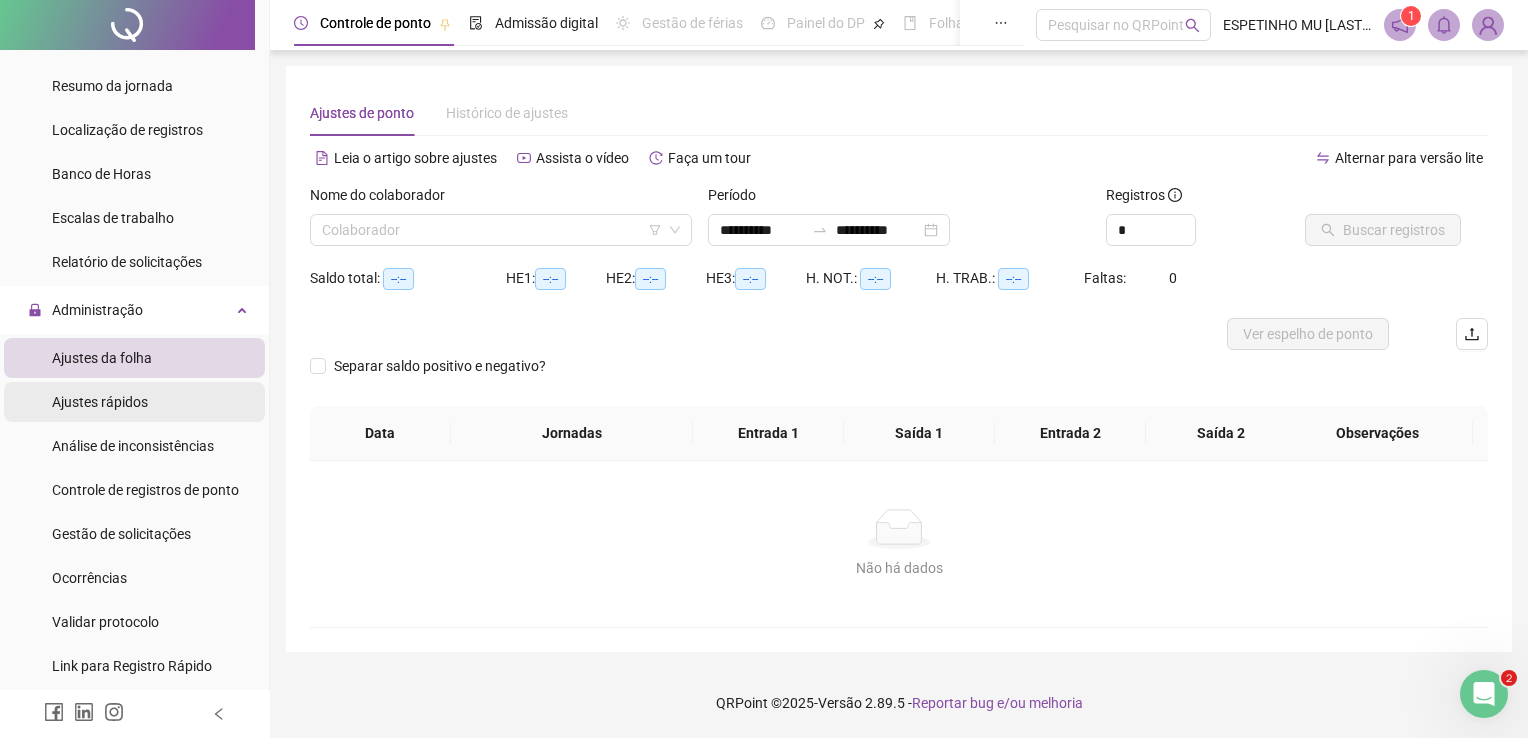 click on "Ajustes rápidos" at bounding box center [134, 402] 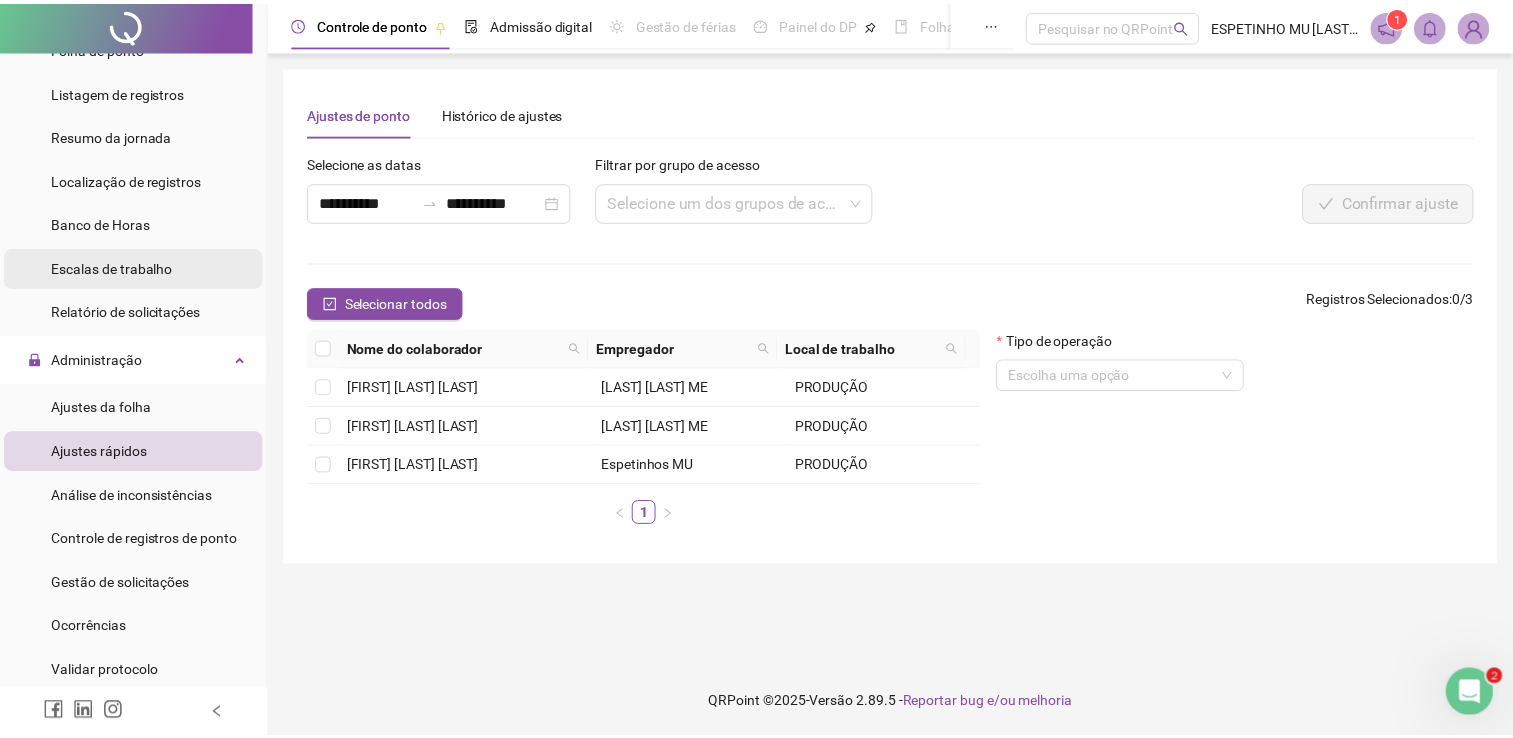 scroll, scrollTop: 100, scrollLeft: 0, axis: vertical 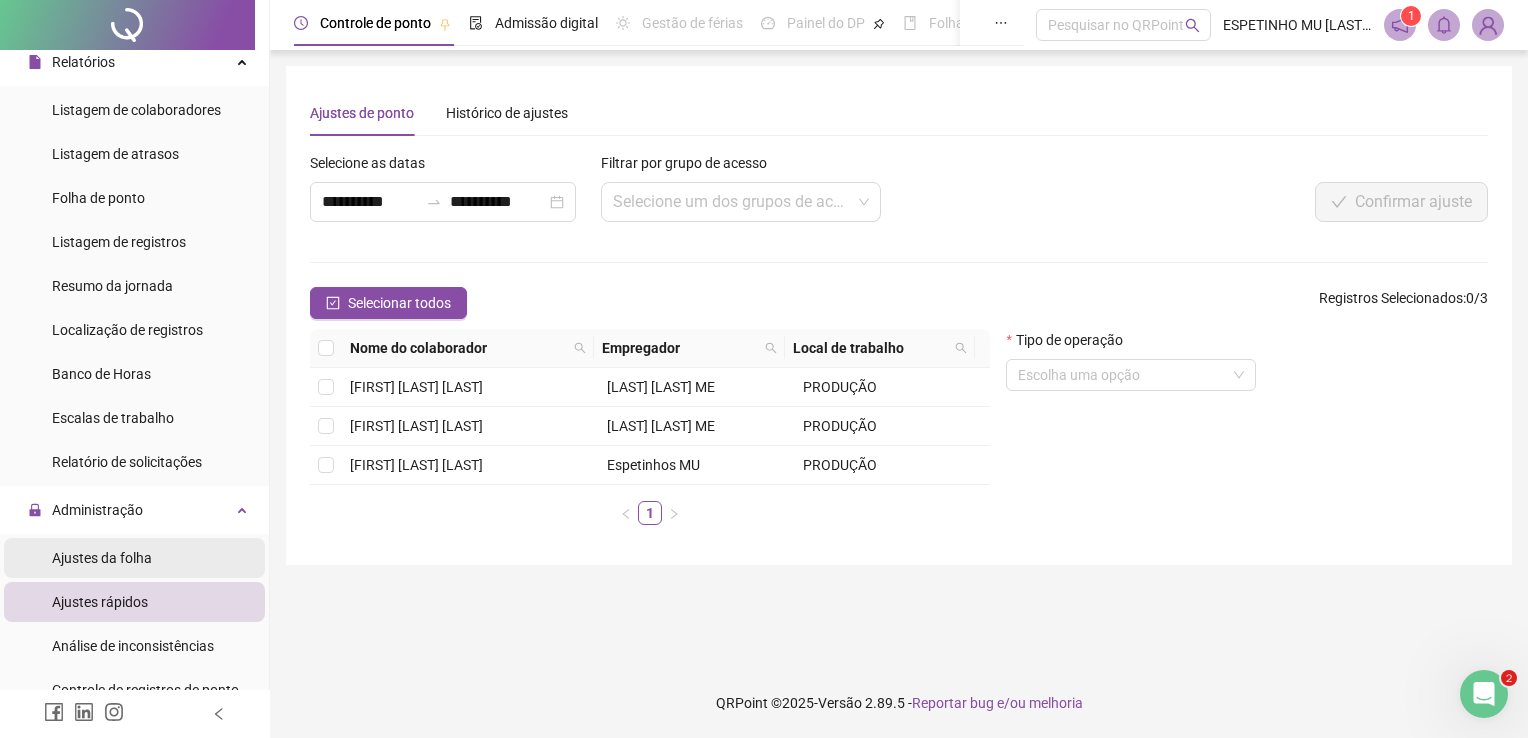 click on "Ajustes da folha" at bounding box center (102, 558) 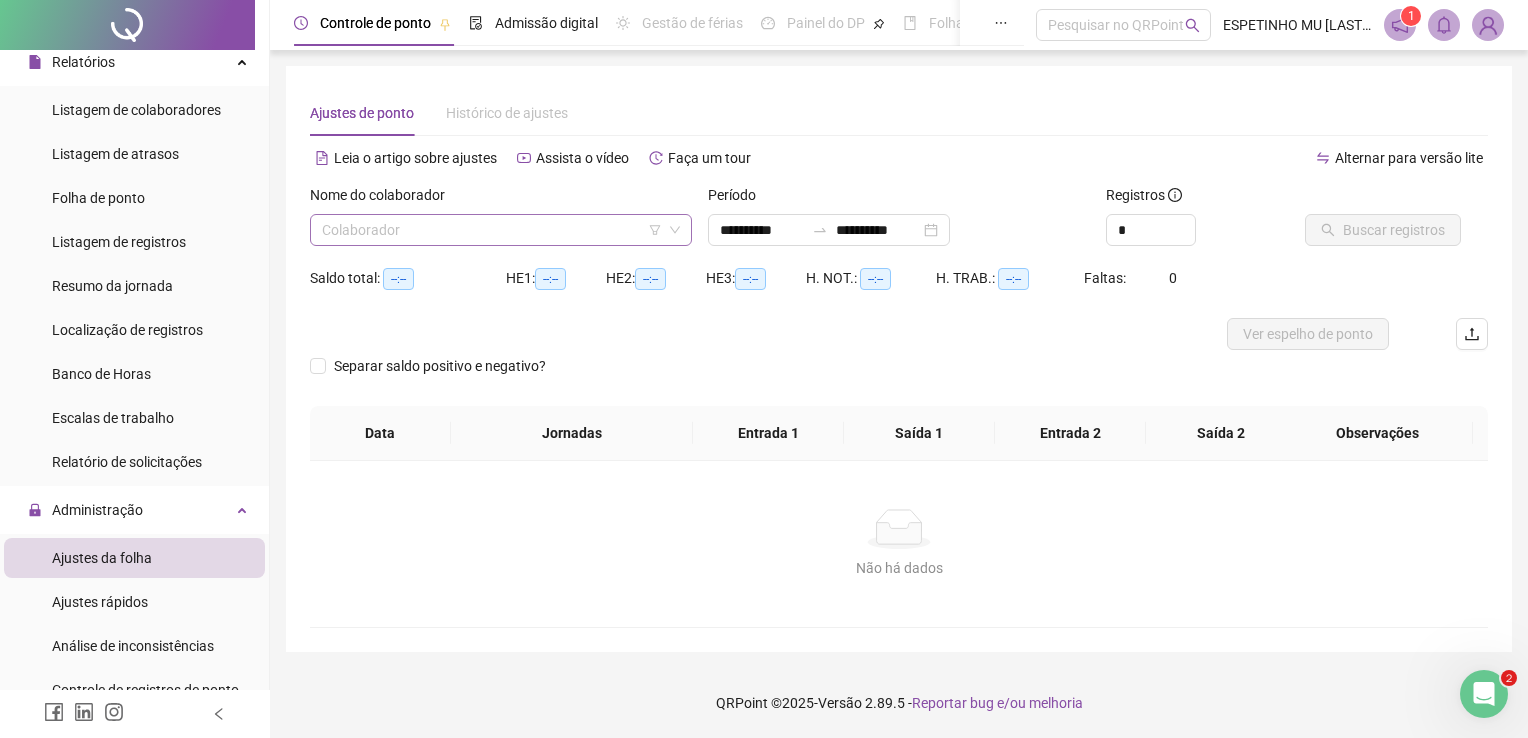 click at bounding box center [492, 230] 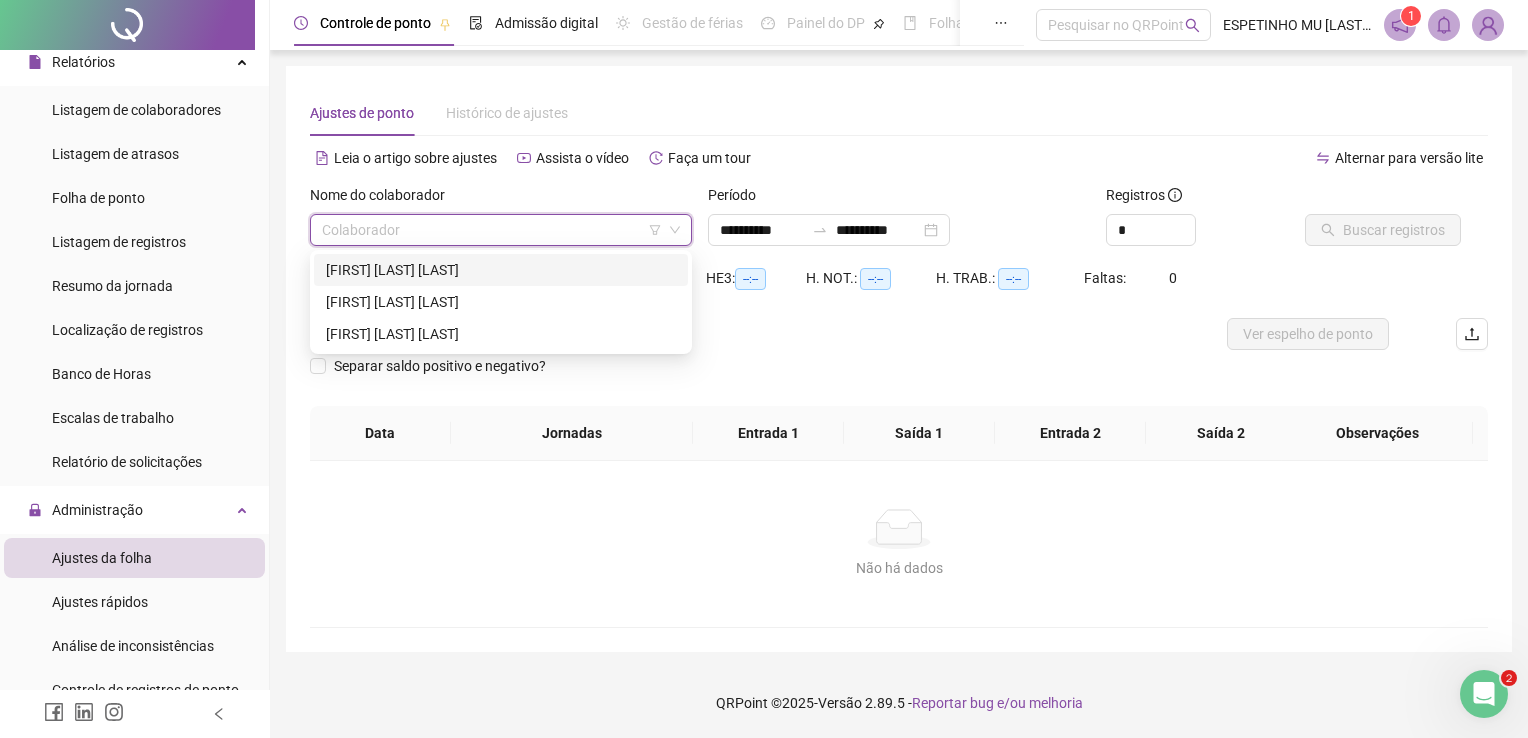 click on "[FIRST] [LAST] [LAST]" at bounding box center [501, 270] 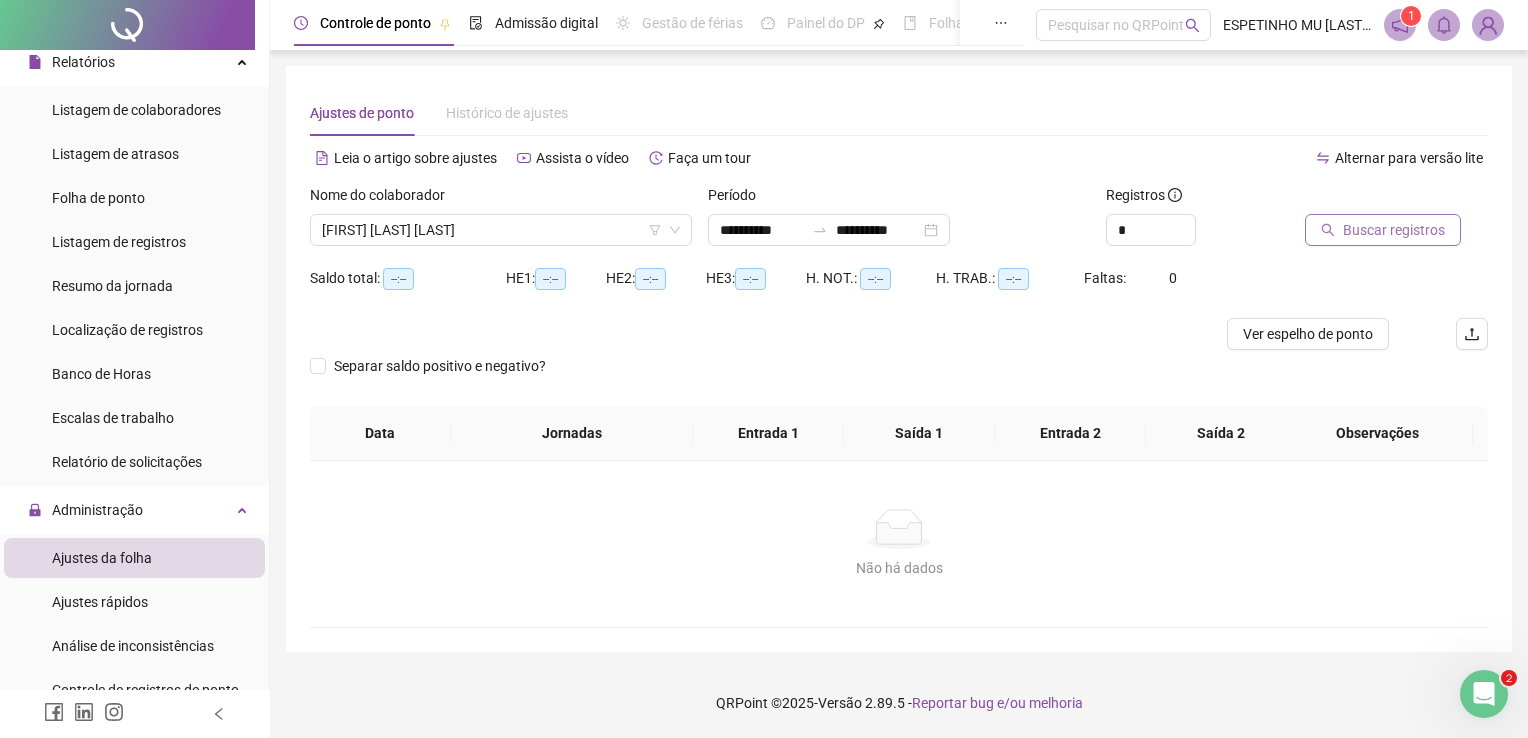 click on "Buscar registros" at bounding box center (1394, 230) 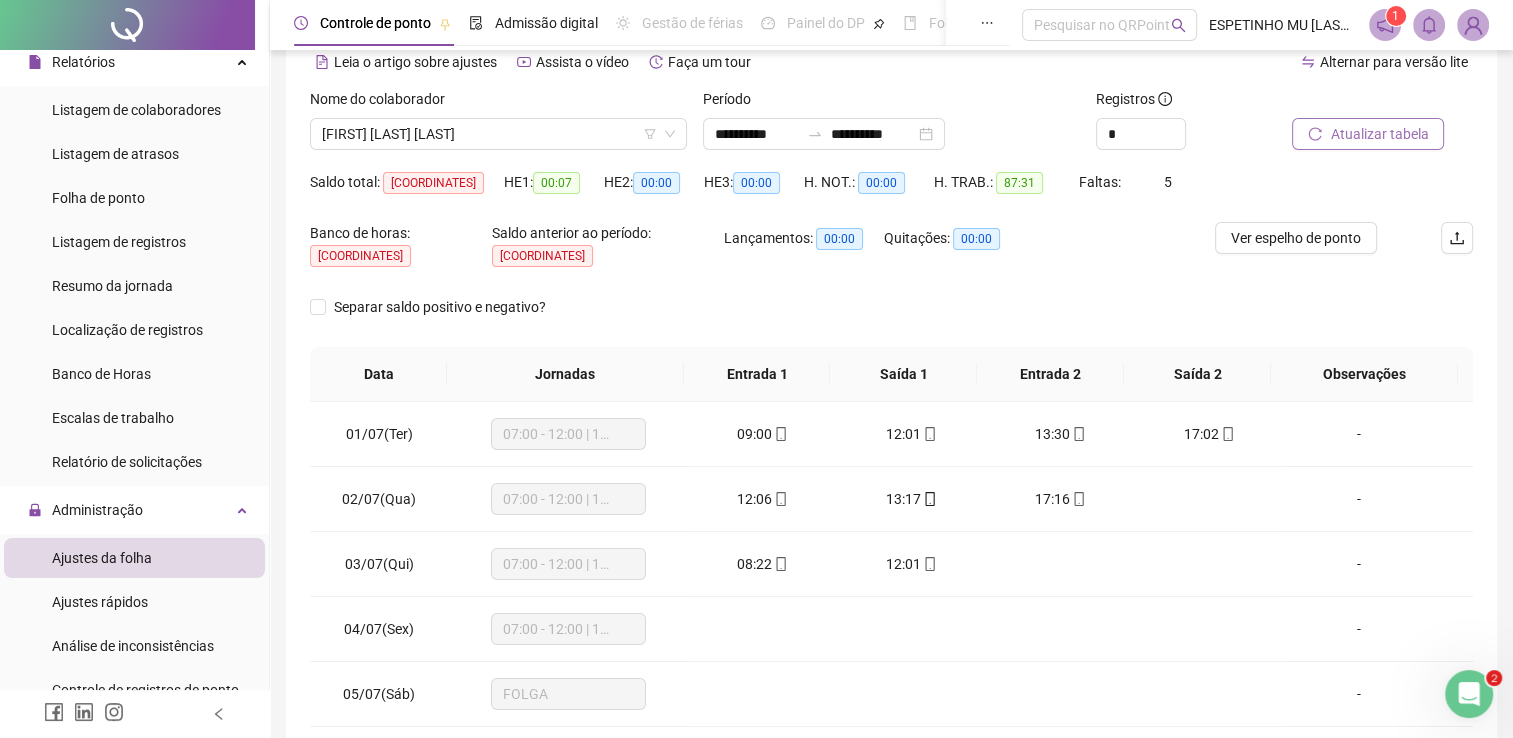 scroll, scrollTop: 100, scrollLeft: 0, axis: vertical 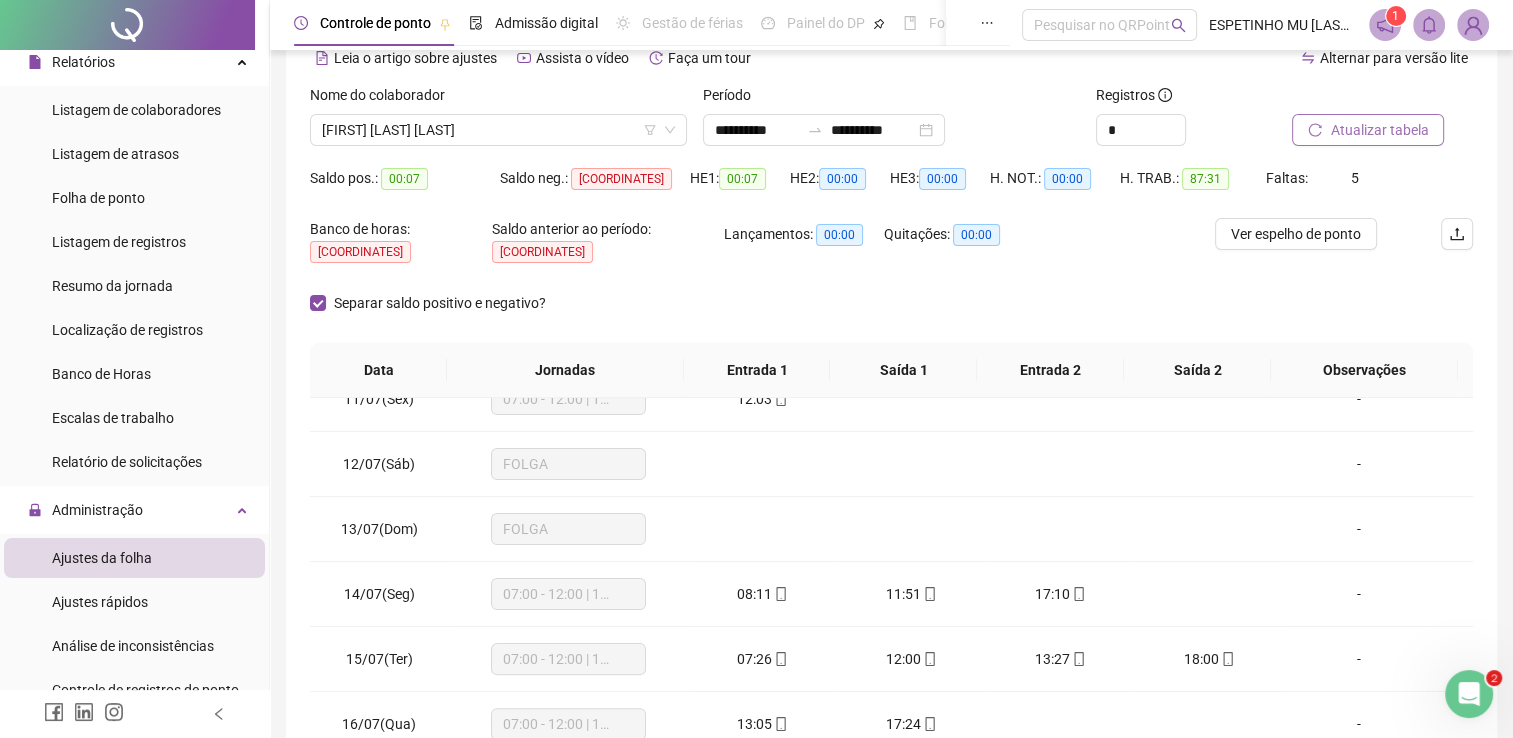 click on "Atualizar tabela" at bounding box center [1379, 130] 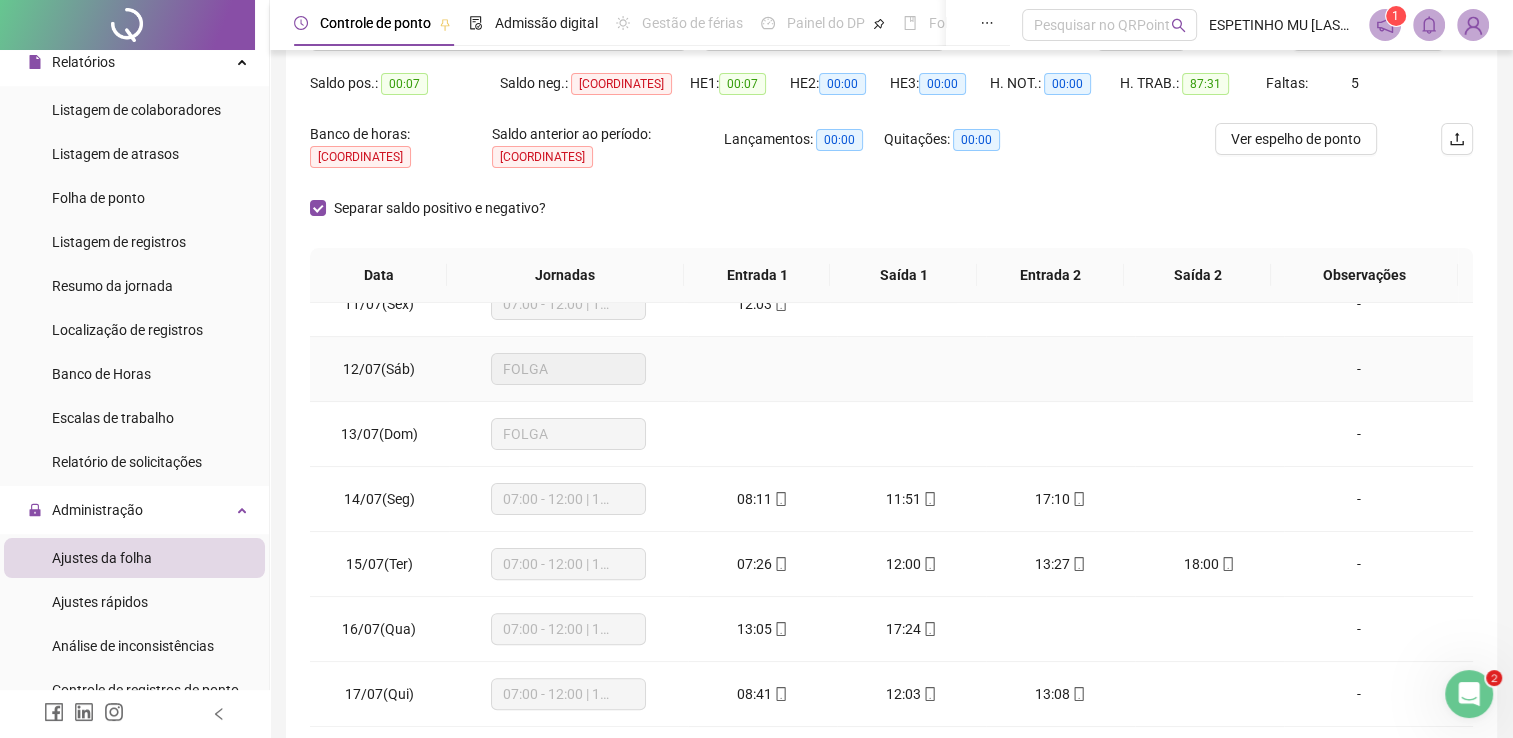 scroll, scrollTop: 200, scrollLeft: 0, axis: vertical 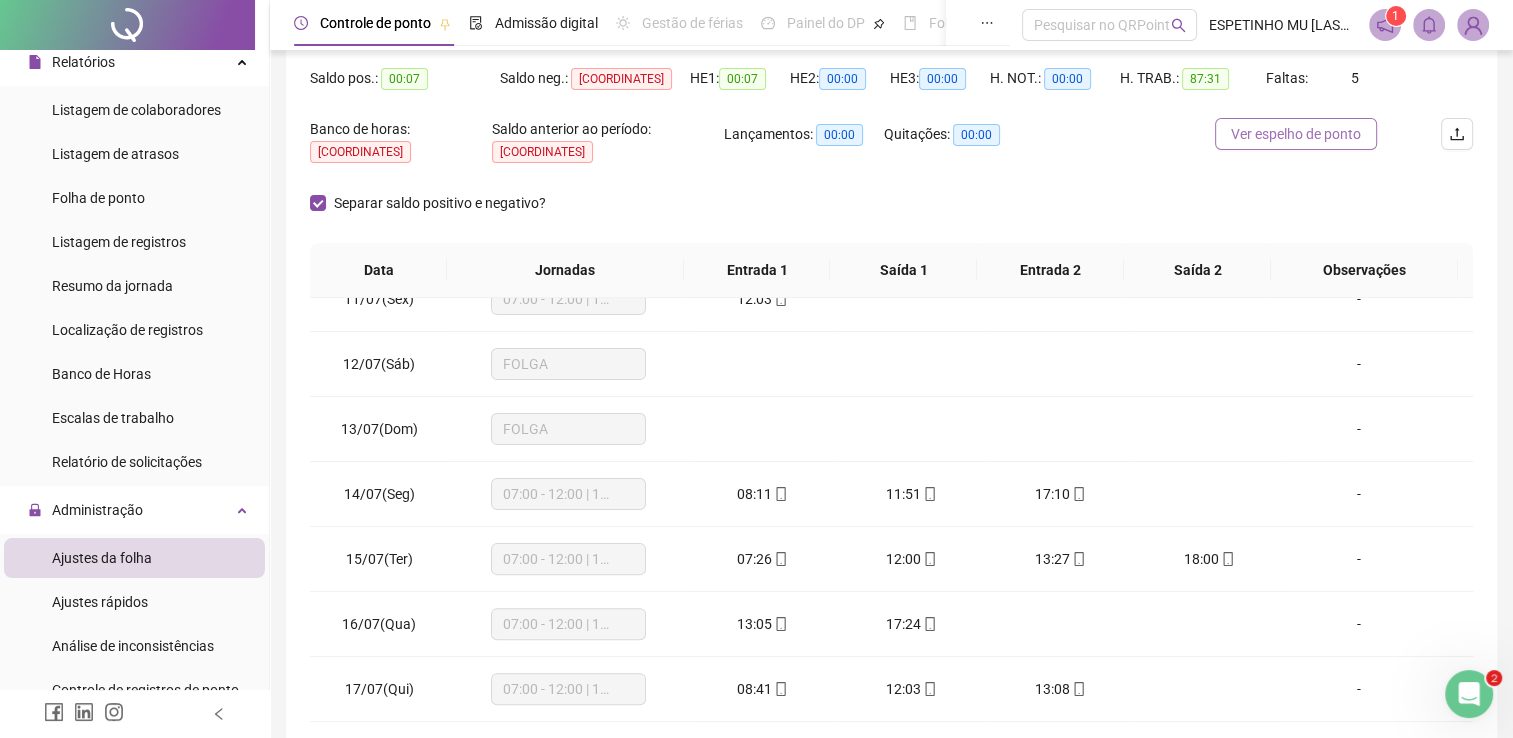 click on "Ver espelho de ponto" at bounding box center (1296, 134) 